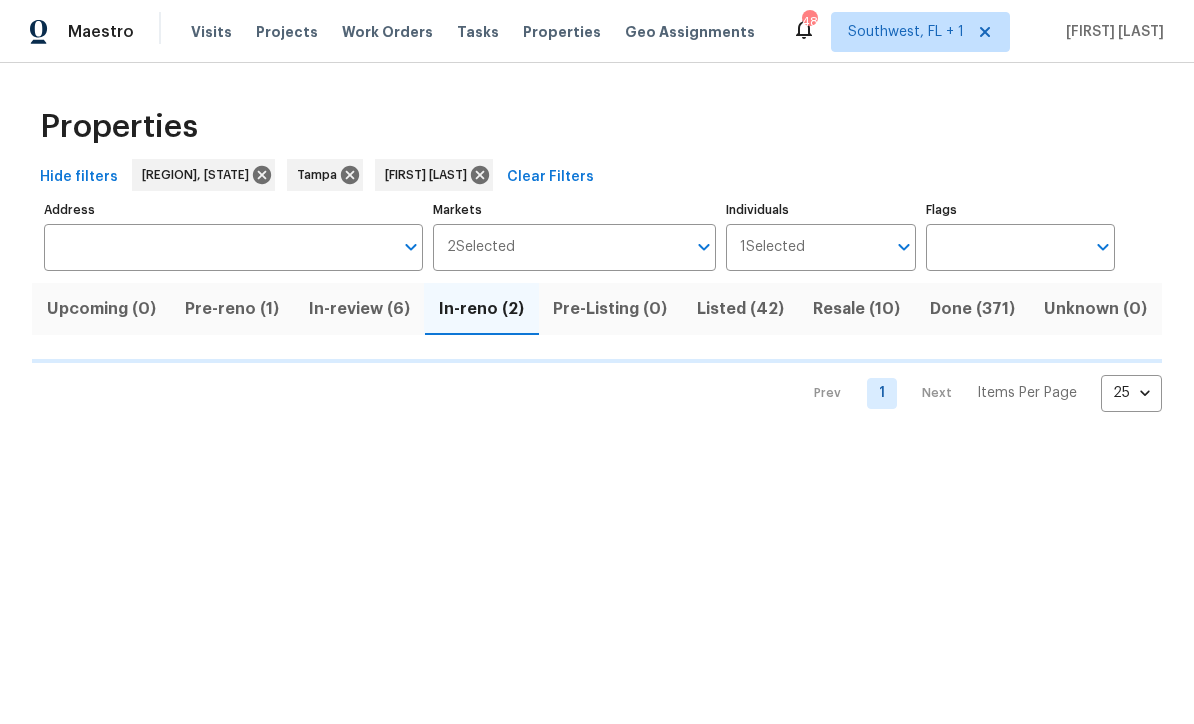 scroll, scrollTop: 0, scrollLeft: 0, axis: both 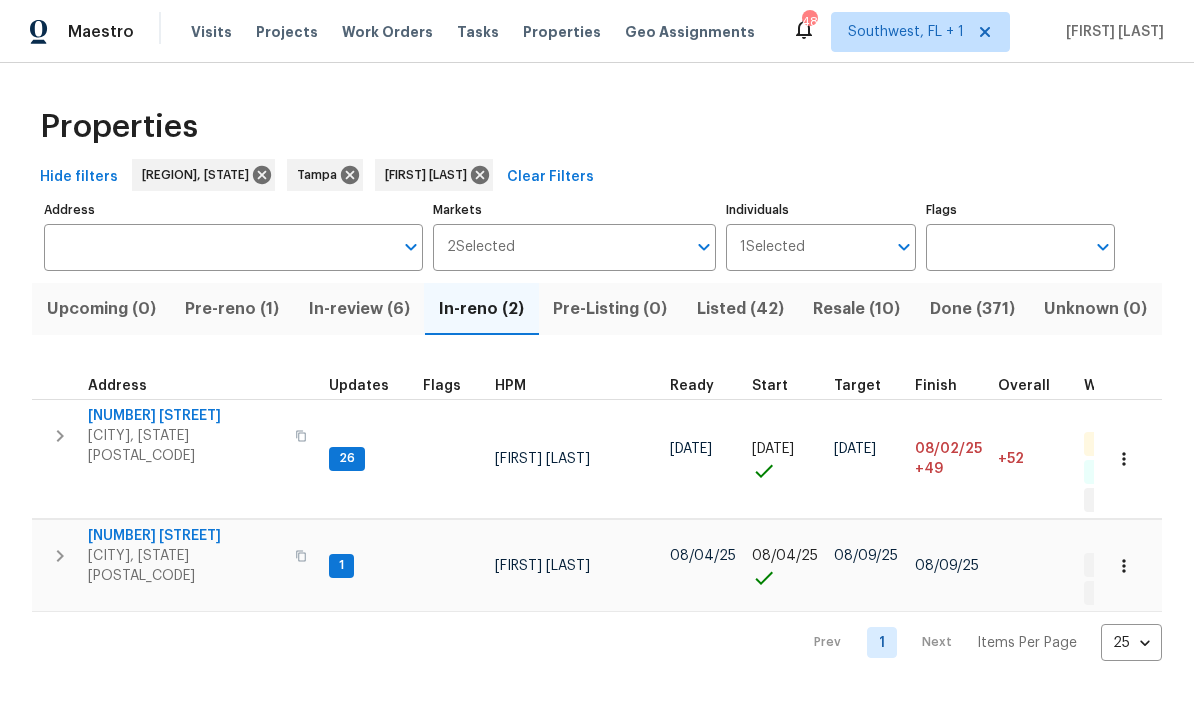 click at bounding box center (1124, 566) 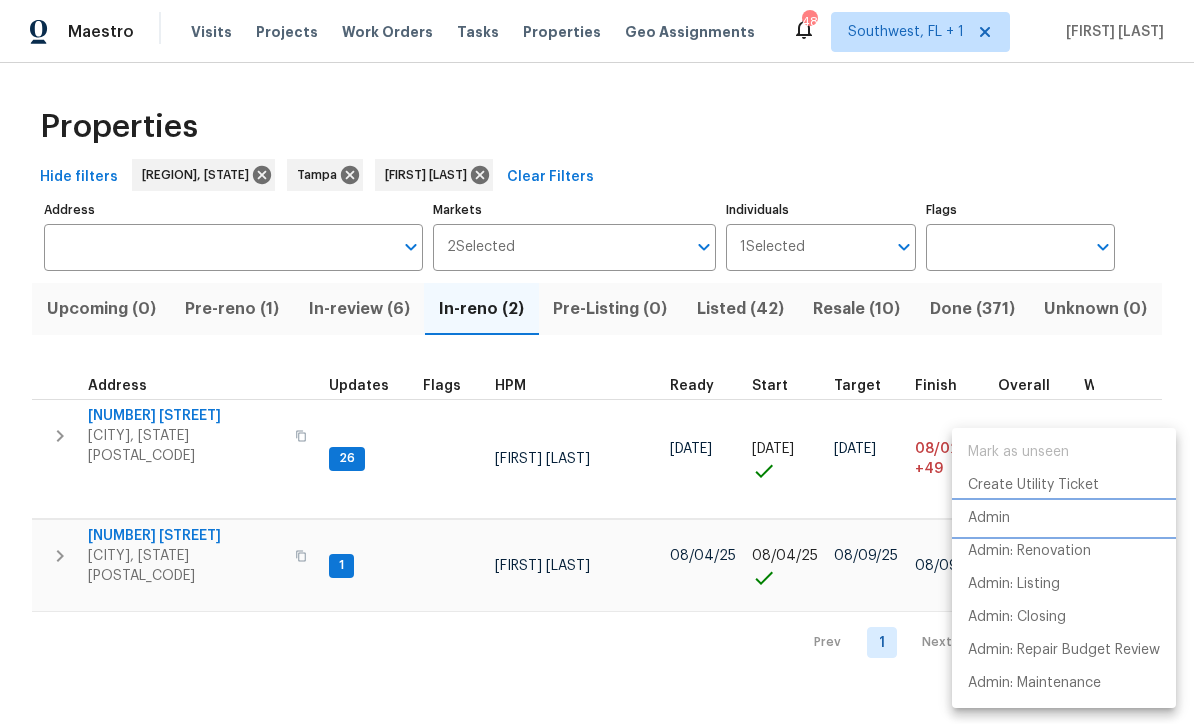 click on "Admin" at bounding box center [1064, 518] 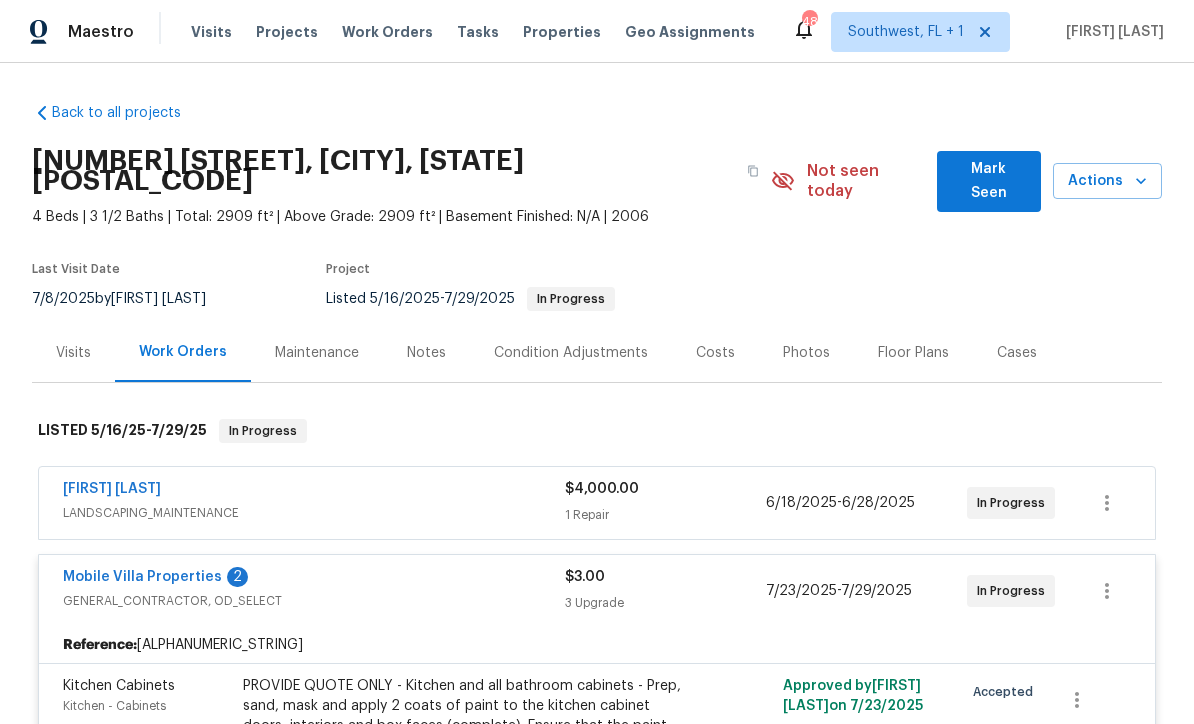 scroll, scrollTop: 0, scrollLeft: 0, axis: both 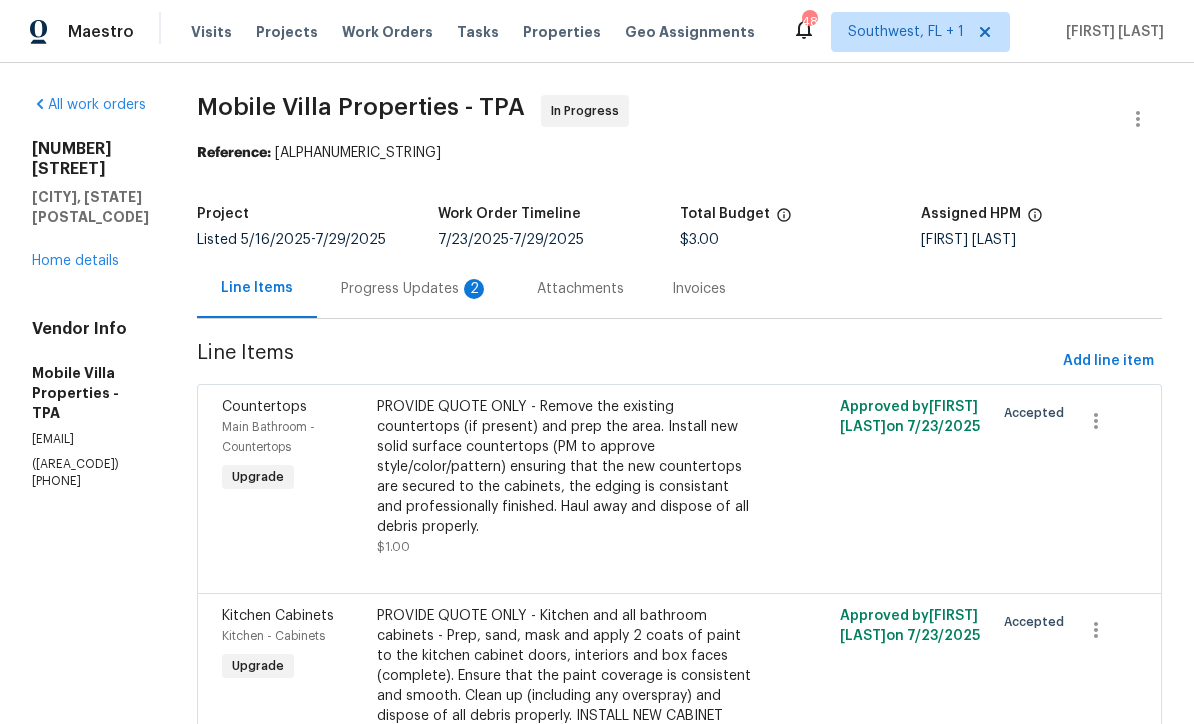 click on "Progress Updates 2" at bounding box center (415, 288) 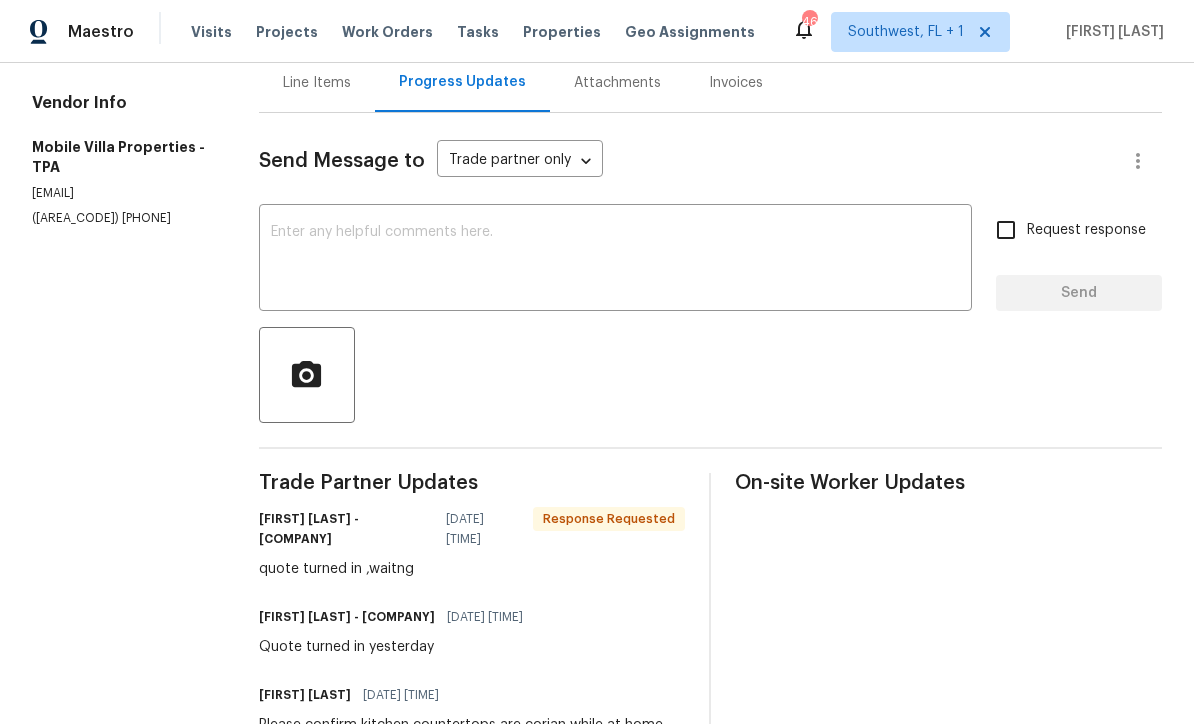 scroll, scrollTop: 205, scrollLeft: 0, axis: vertical 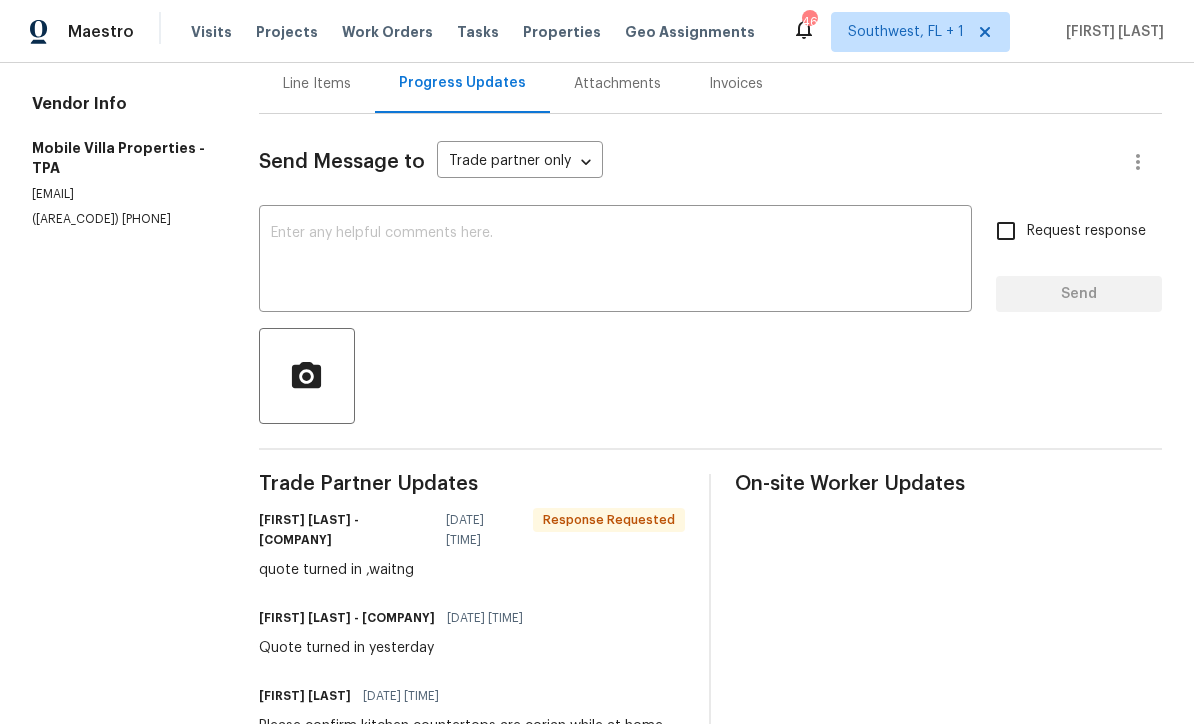 click at bounding box center [615, 261] 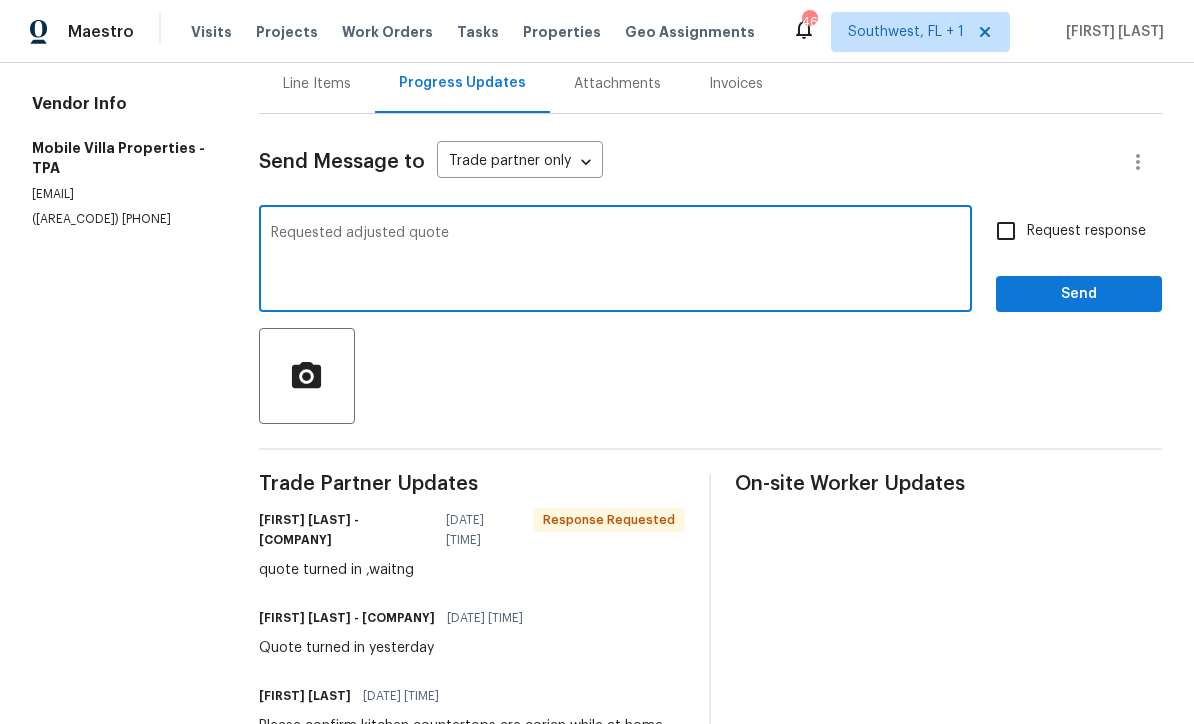 type on "Requested adjusted quote" 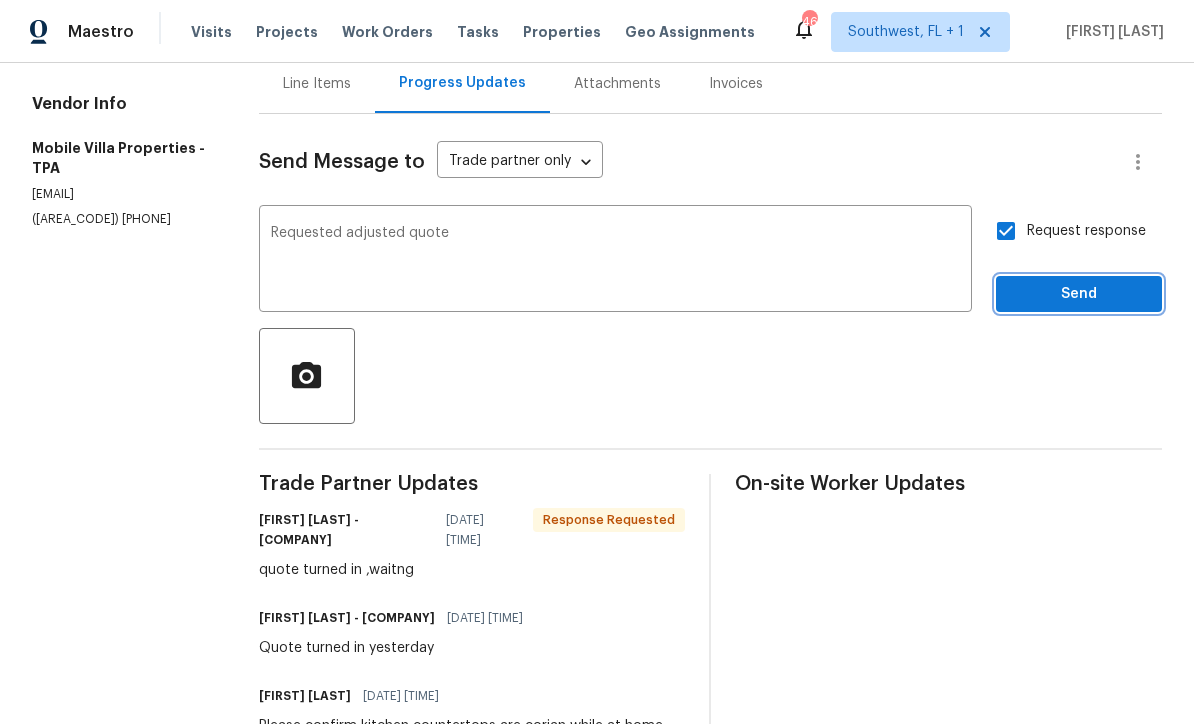 click on "Send" at bounding box center [1079, 294] 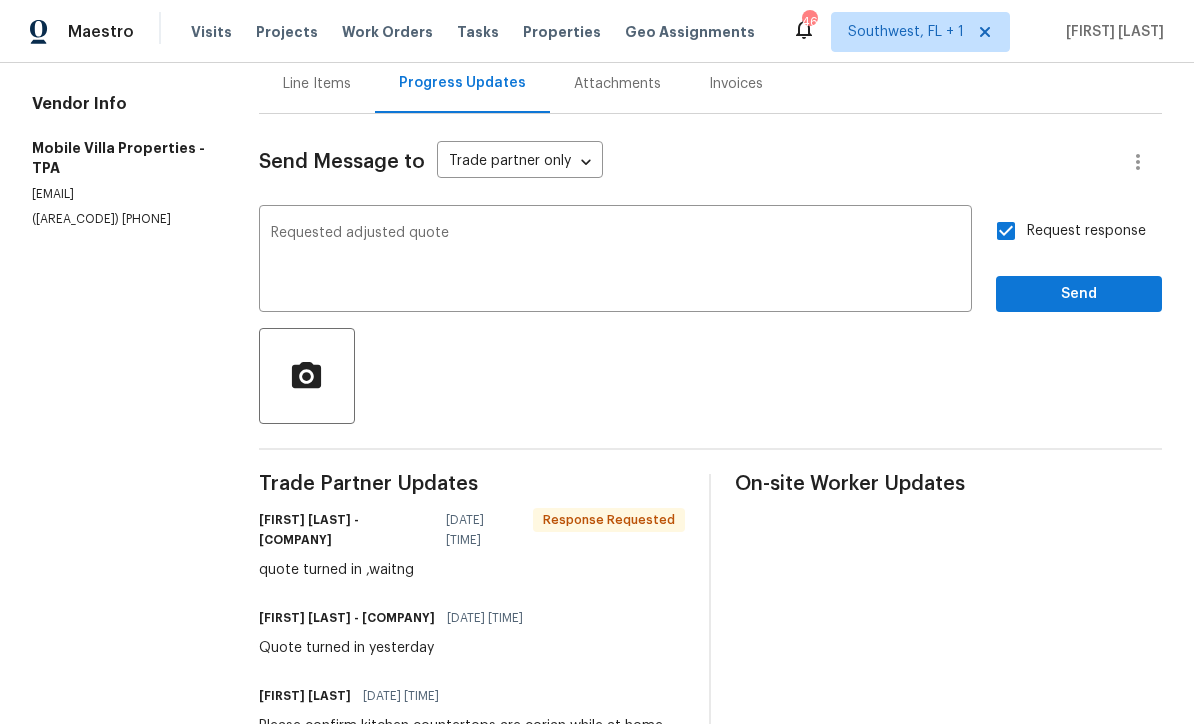 scroll, scrollTop: 0, scrollLeft: 0, axis: both 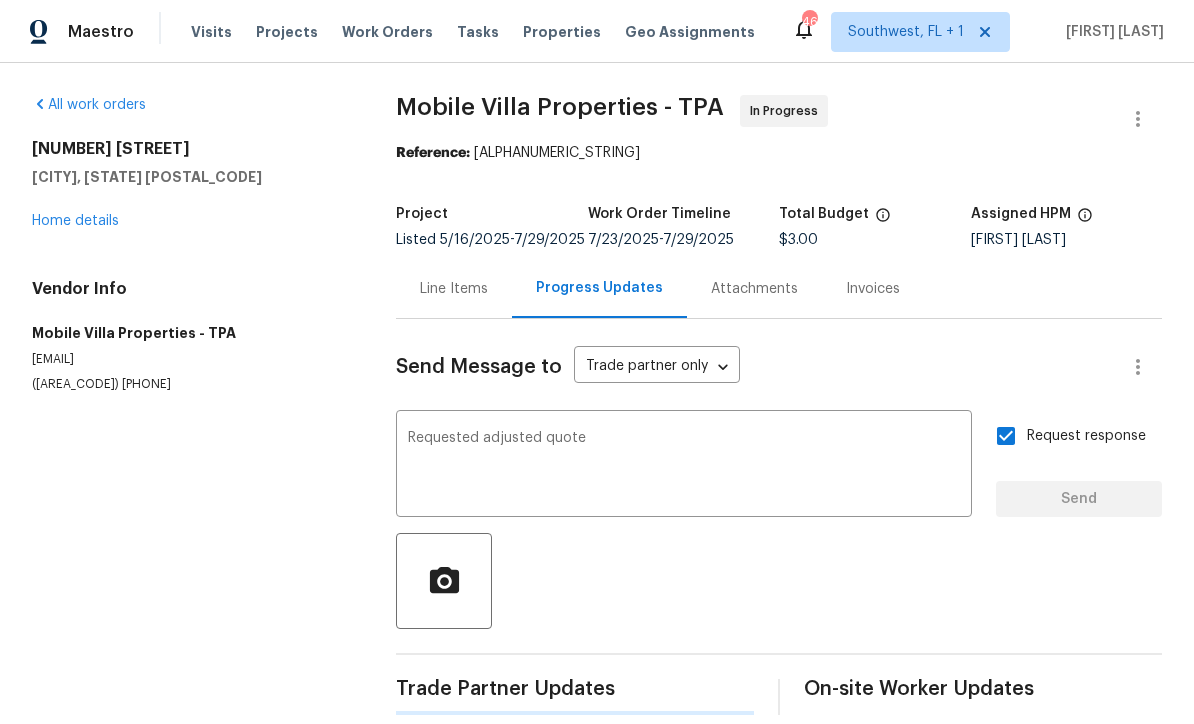 type 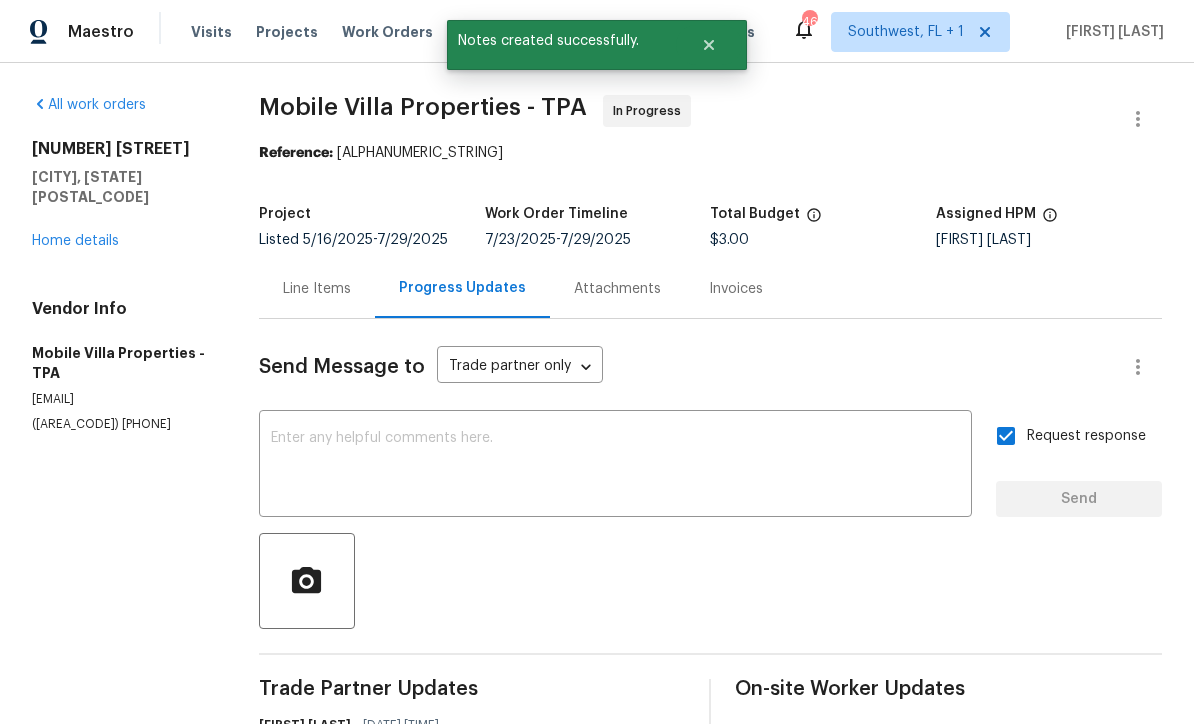 click on "Home details" at bounding box center [75, 241] 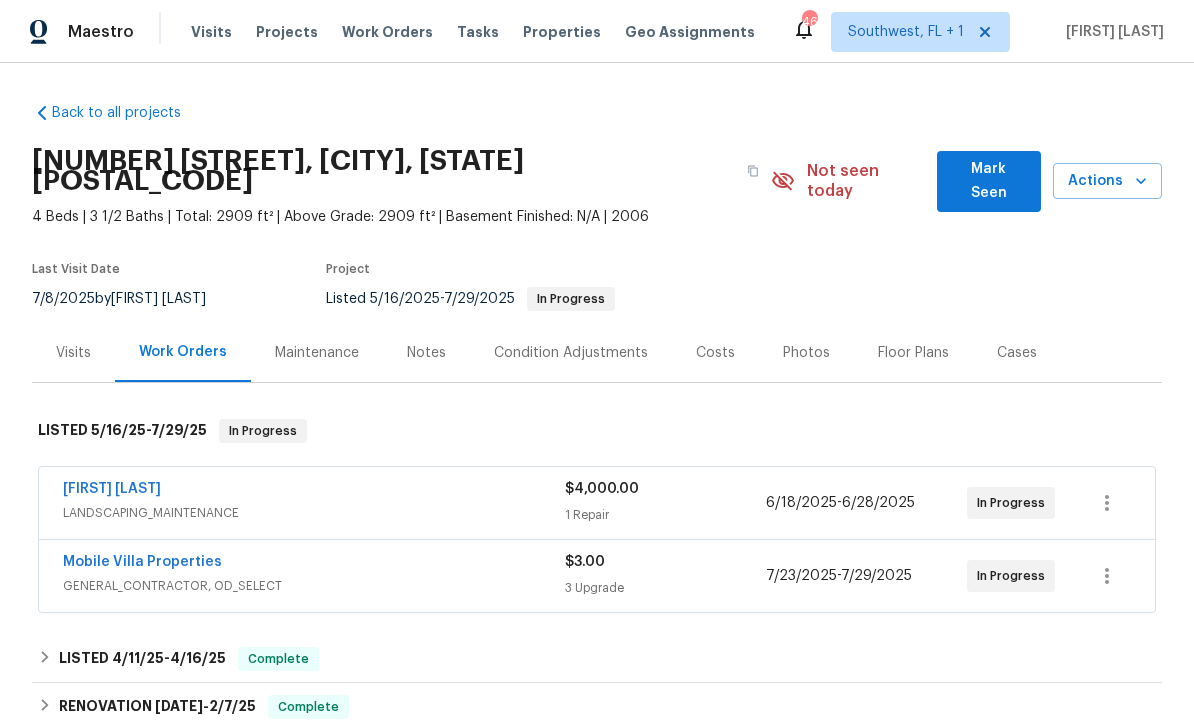 scroll, scrollTop: 0, scrollLeft: 0, axis: both 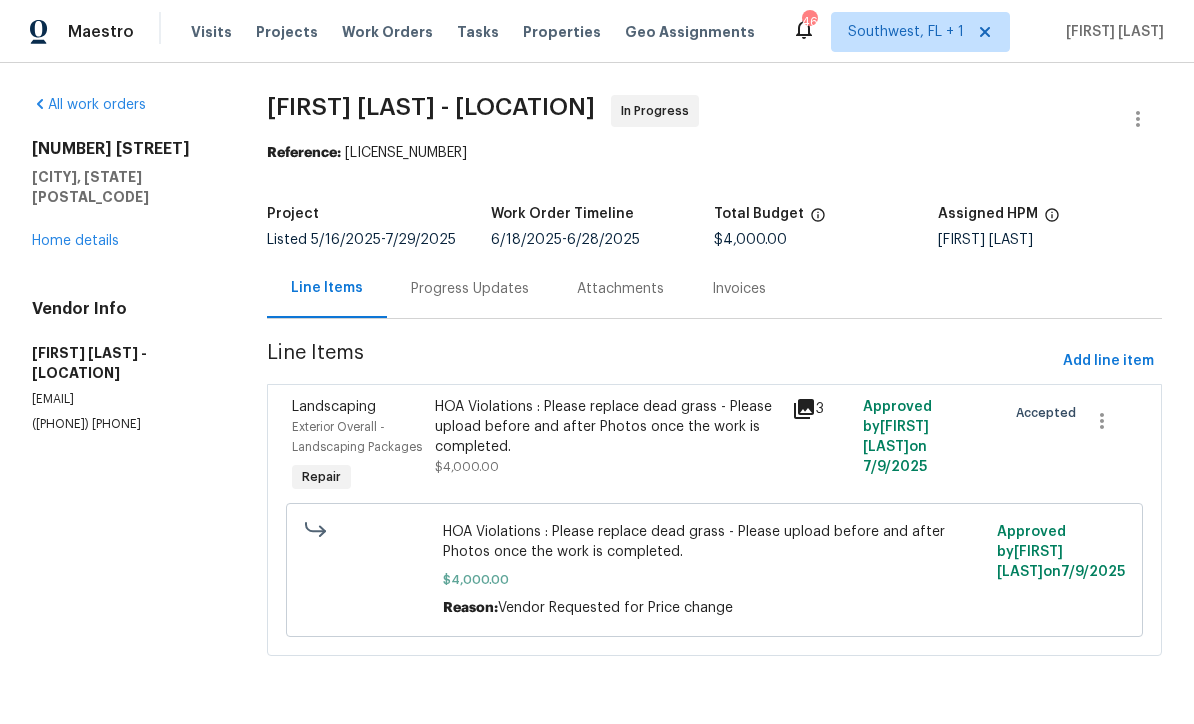 click on "Progress Updates" at bounding box center (470, 288) 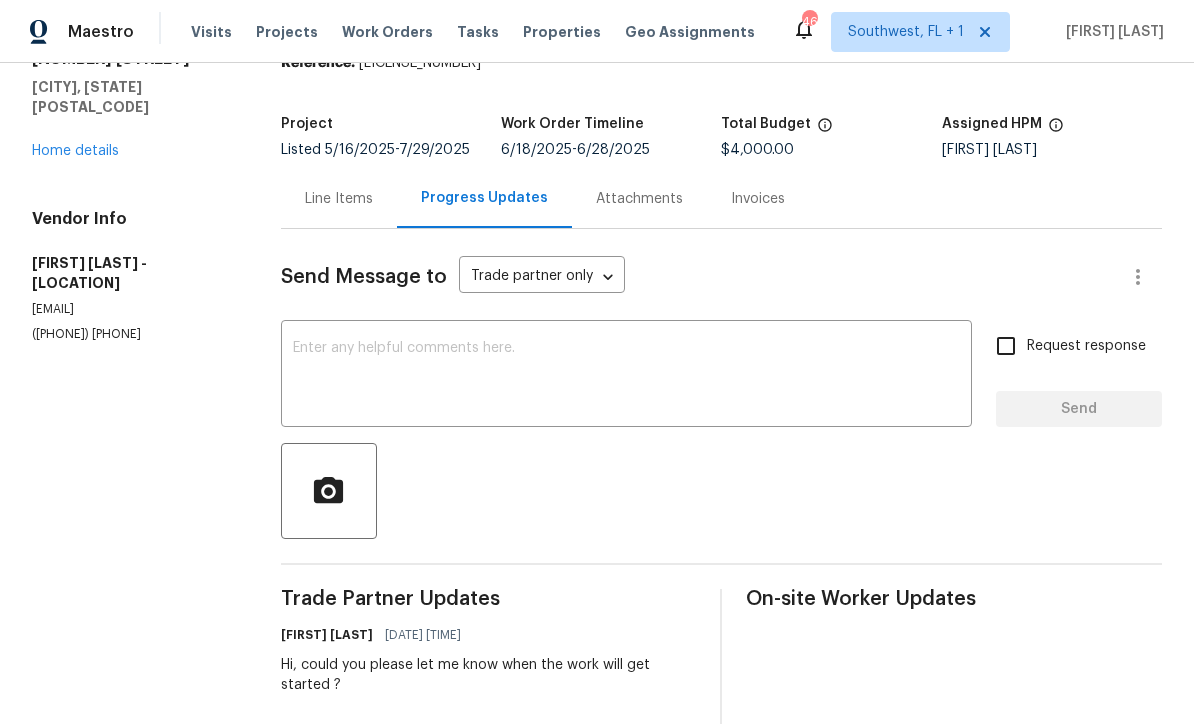 scroll, scrollTop: 92, scrollLeft: 0, axis: vertical 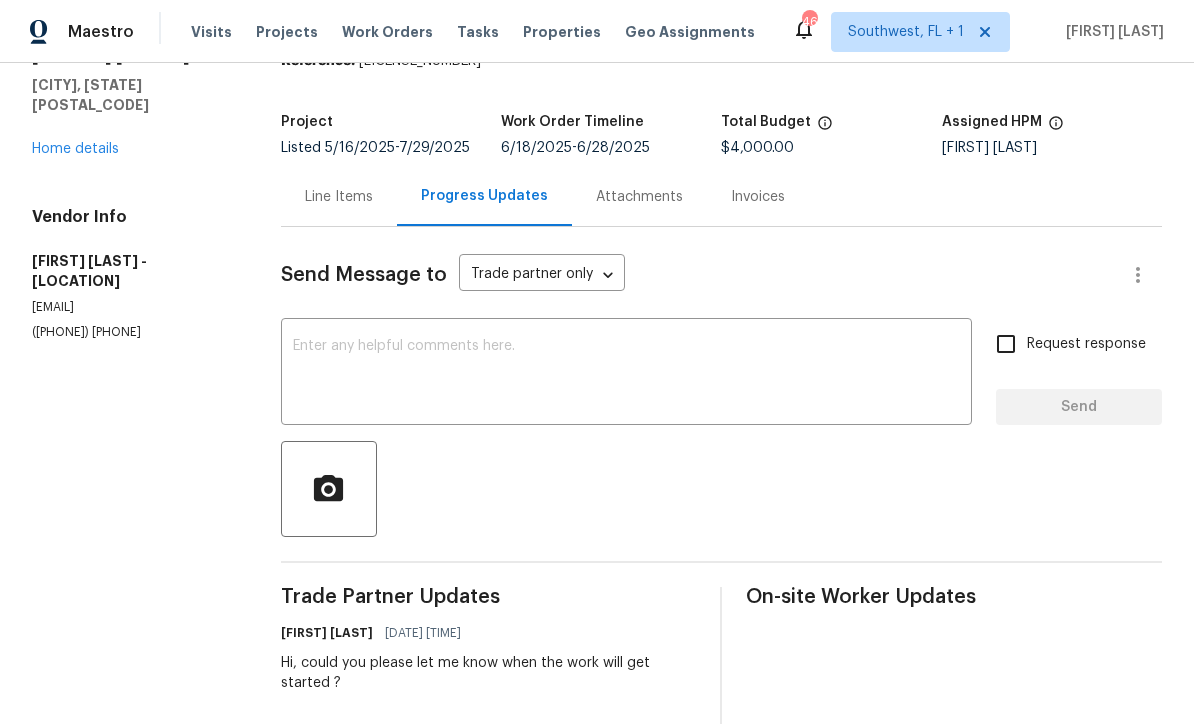 click at bounding box center (626, 374) 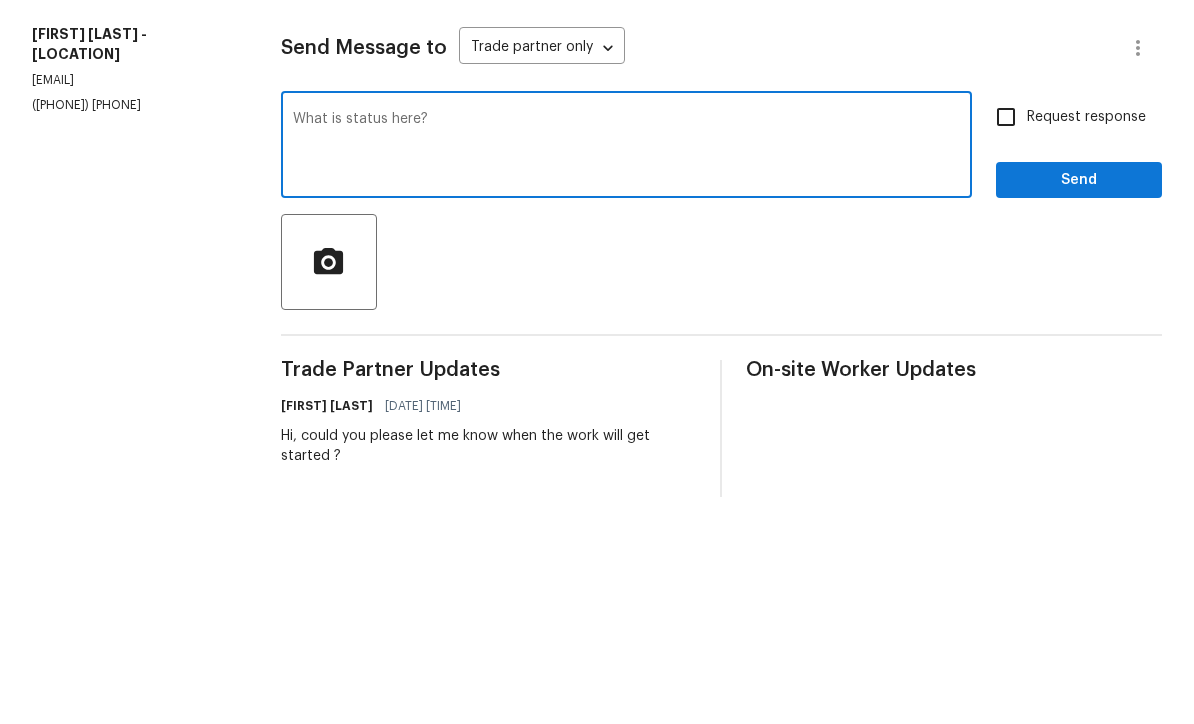 type on "What is status here?" 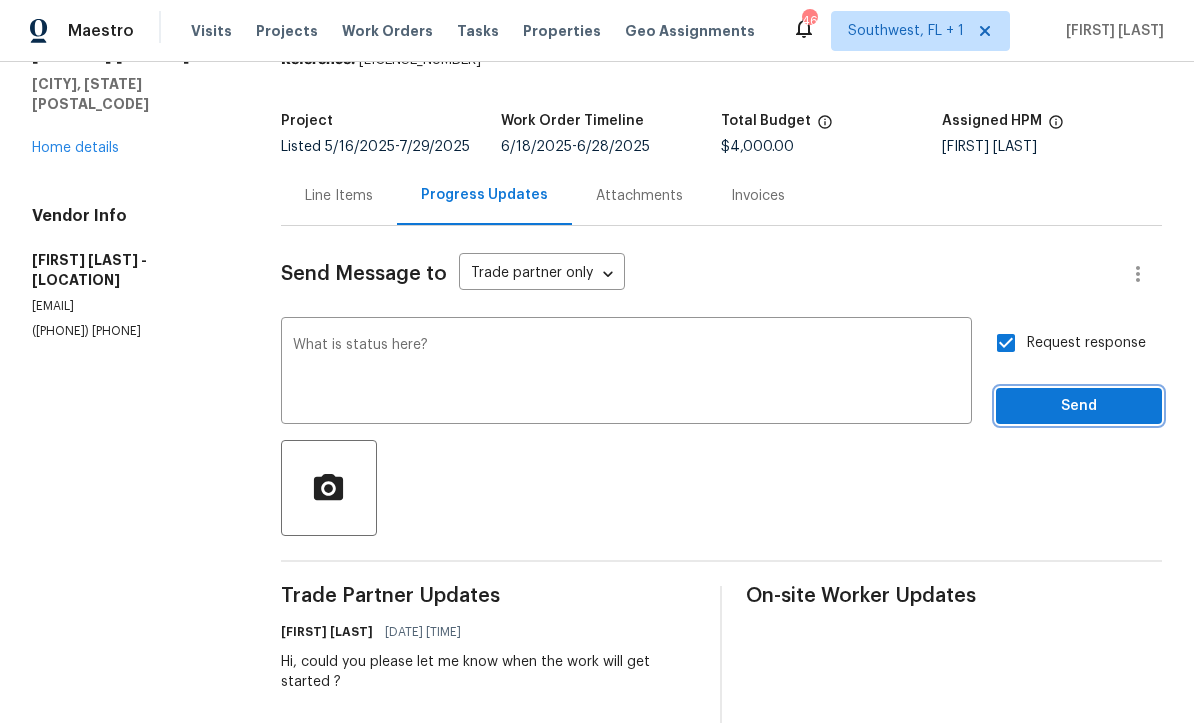 click on "Send" at bounding box center (1079, 407) 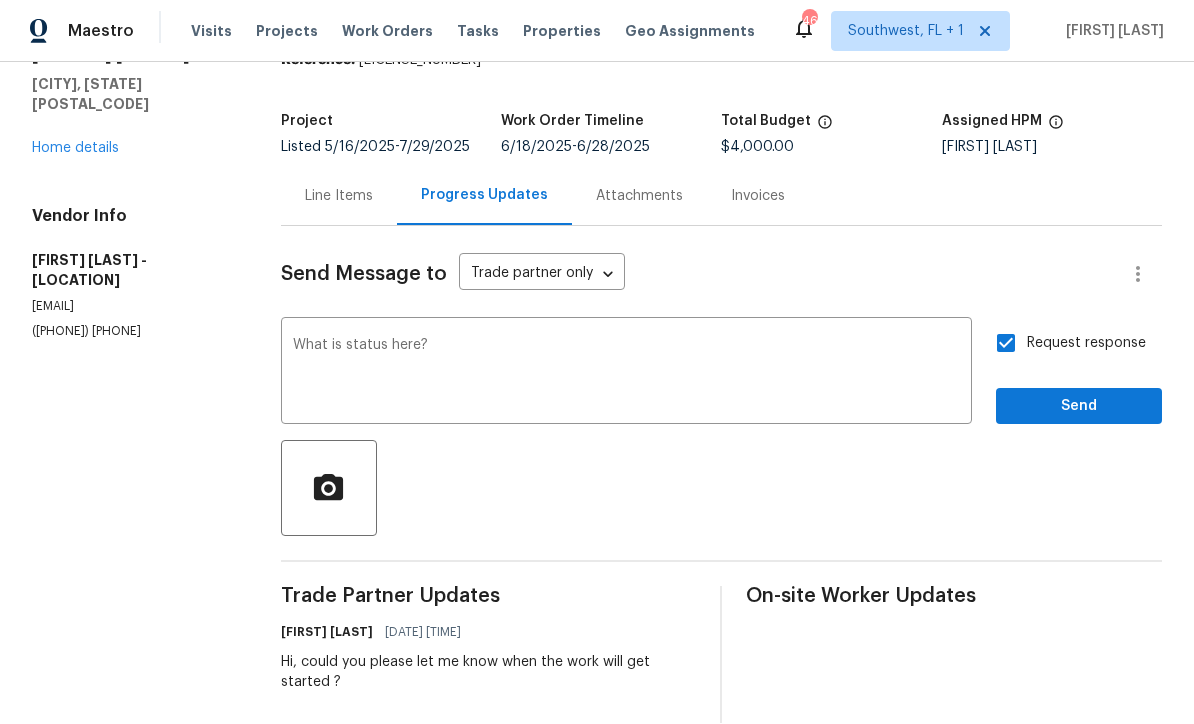 scroll, scrollTop: 24, scrollLeft: 0, axis: vertical 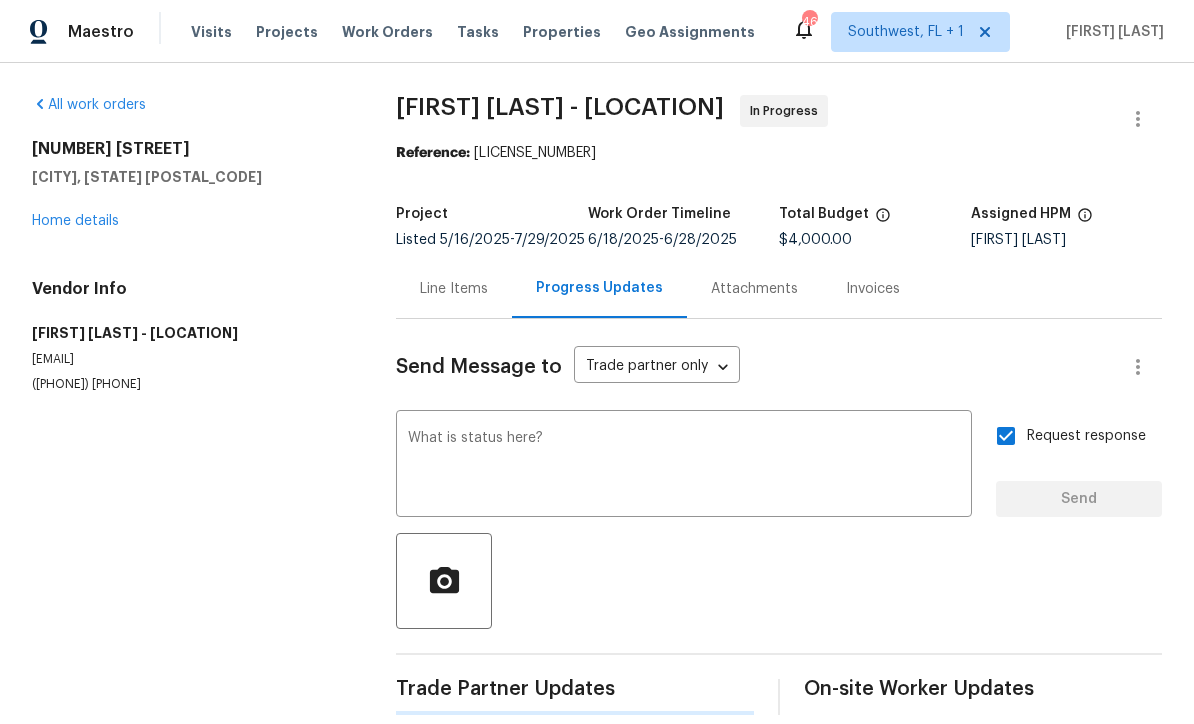 type 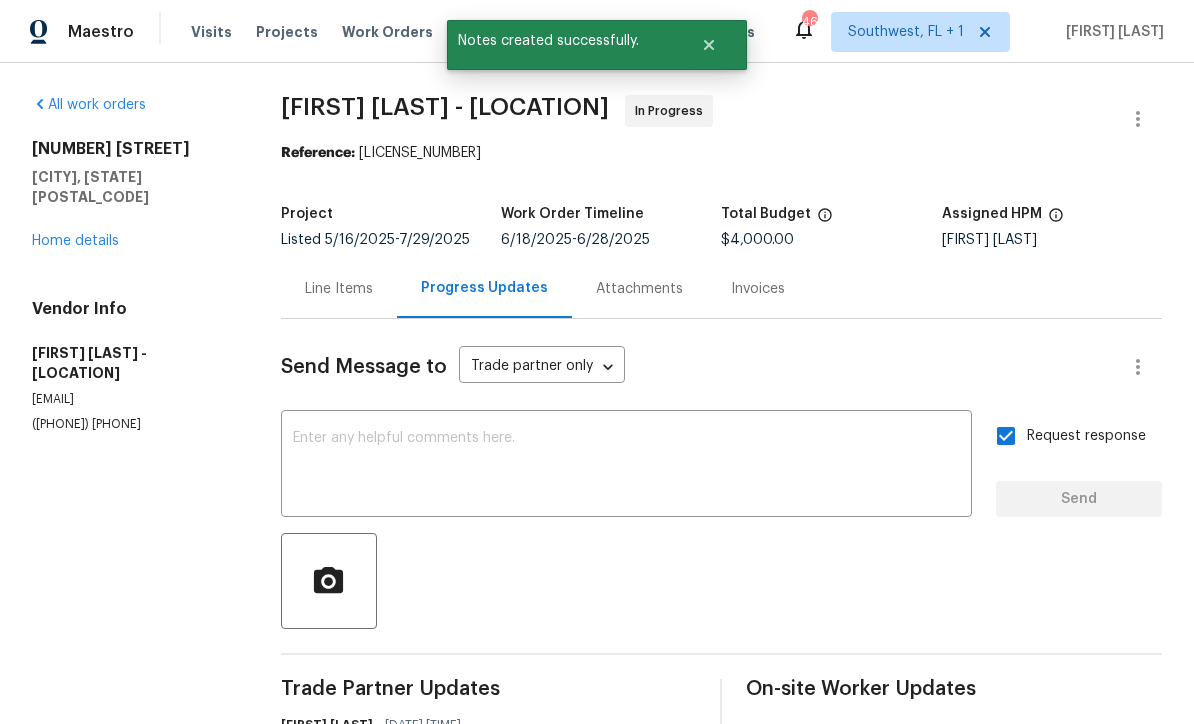 click on "Home details" at bounding box center (75, 241) 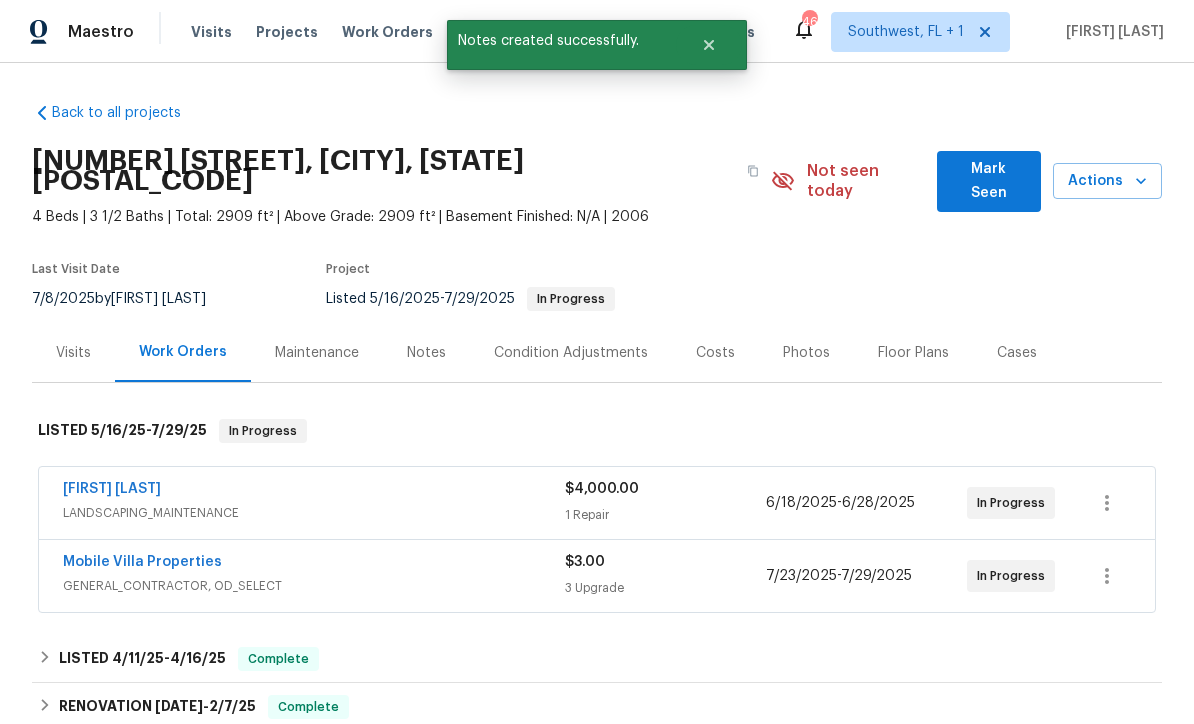 scroll, scrollTop: 0, scrollLeft: 0, axis: both 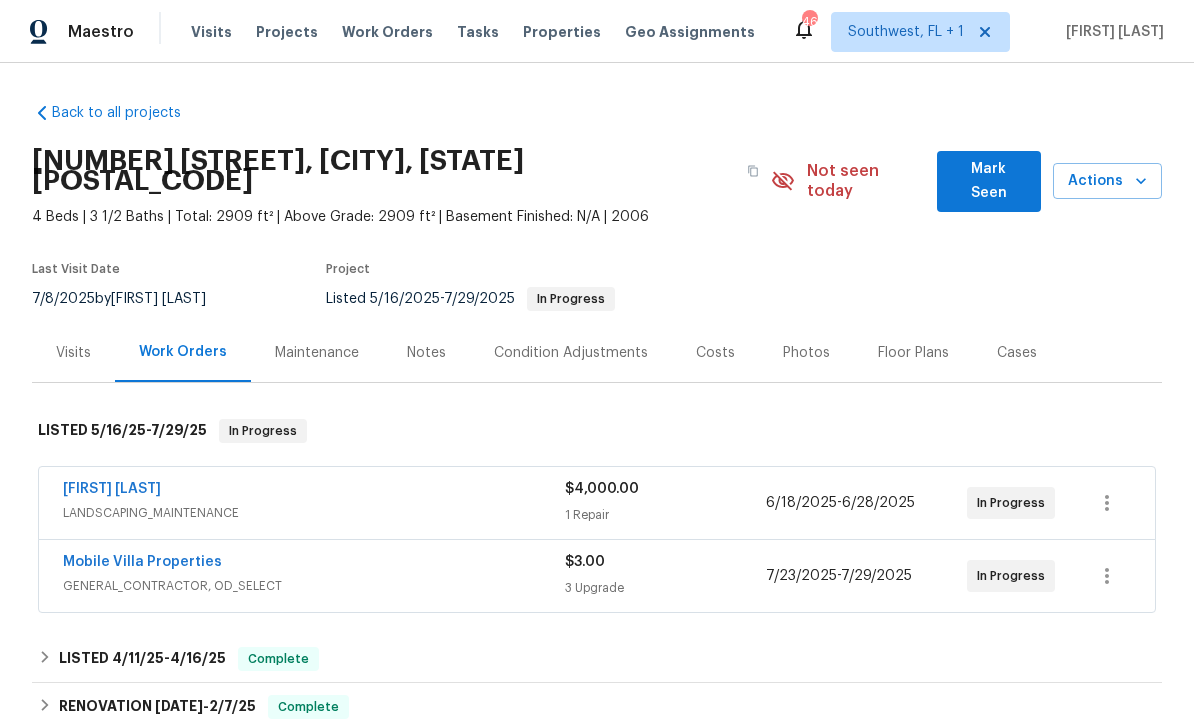 click on "Visits" at bounding box center (211, 32) 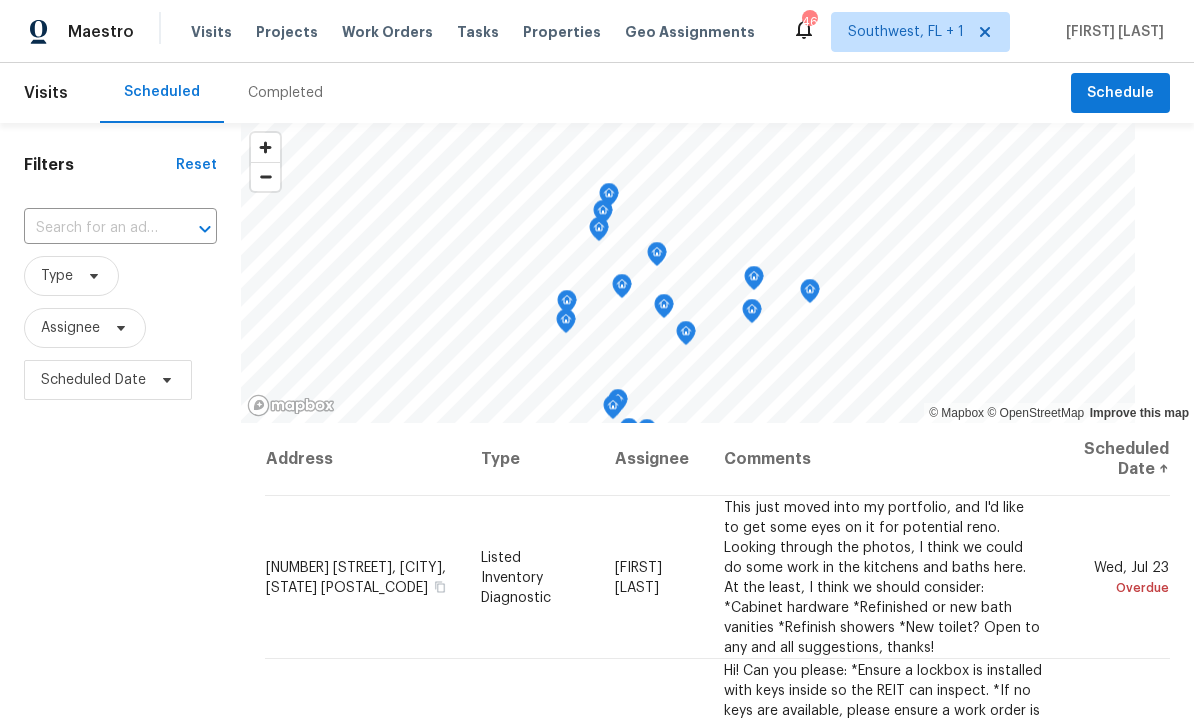 click at bounding box center (92, 228) 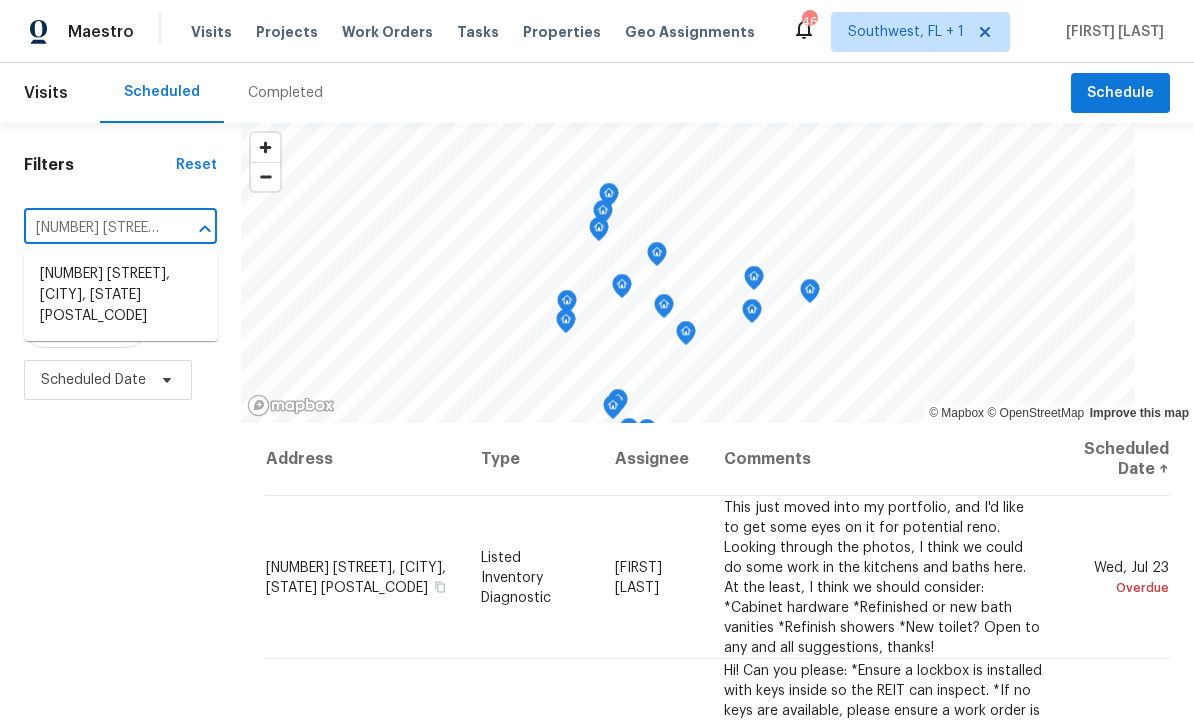 type on "2585 15" 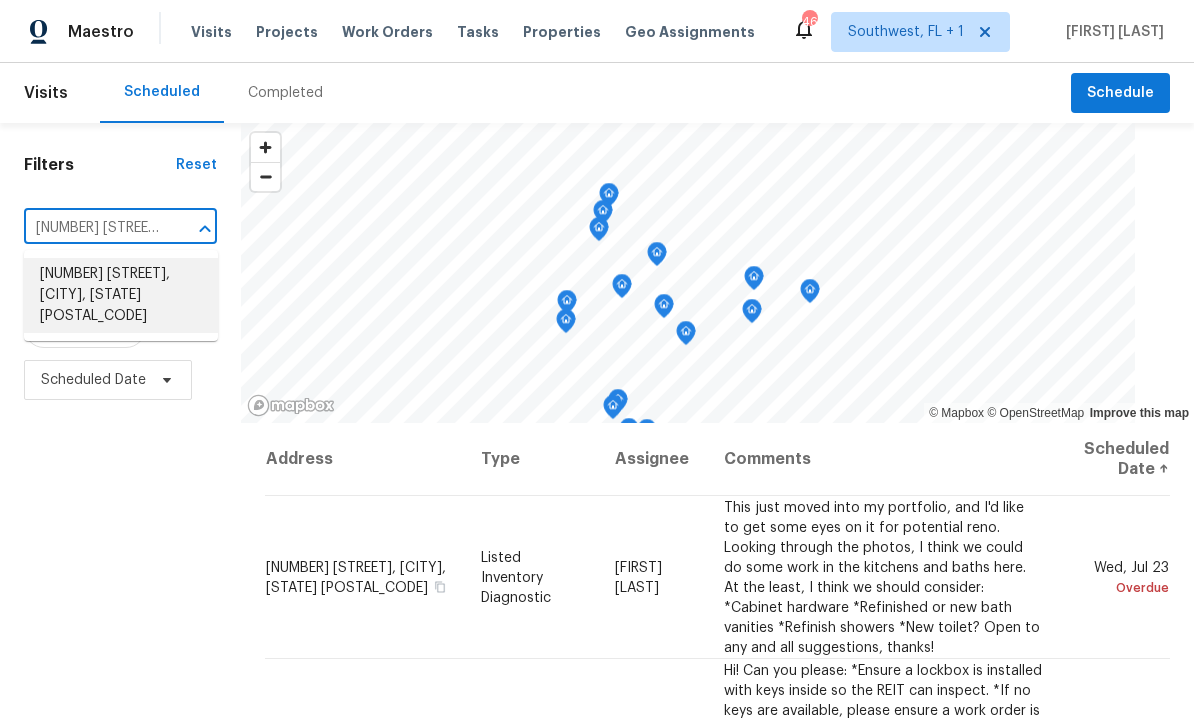 click on "2585 15th Ave N, Saint Petersburg, FL 33713" at bounding box center (121, 295) 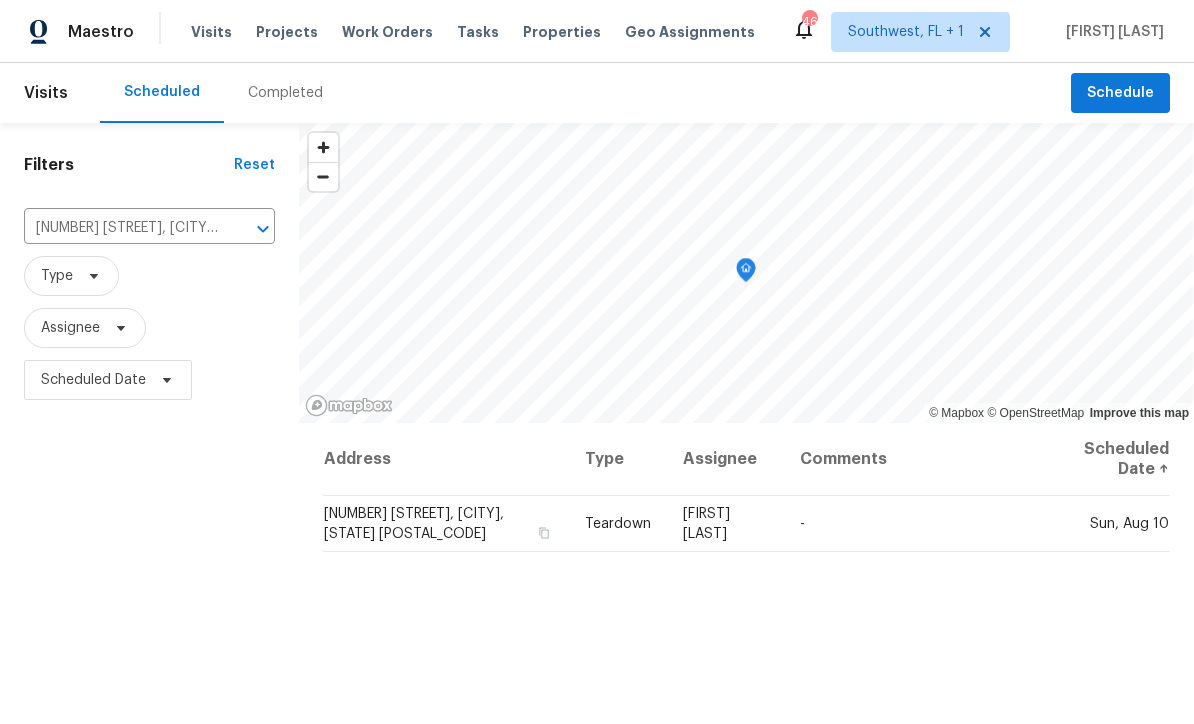 click on "2585 15th Ave N, Saint Petersburg, FL 33713" at bounding box center [121, 228] 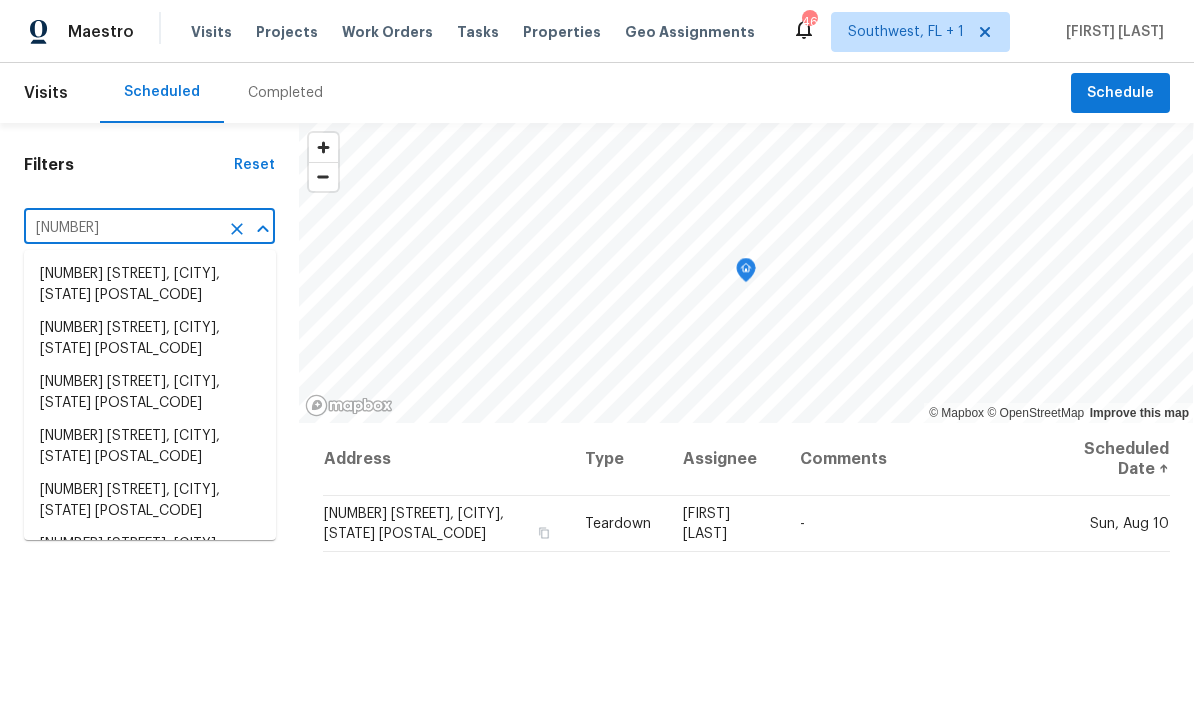 type on "3527 6" 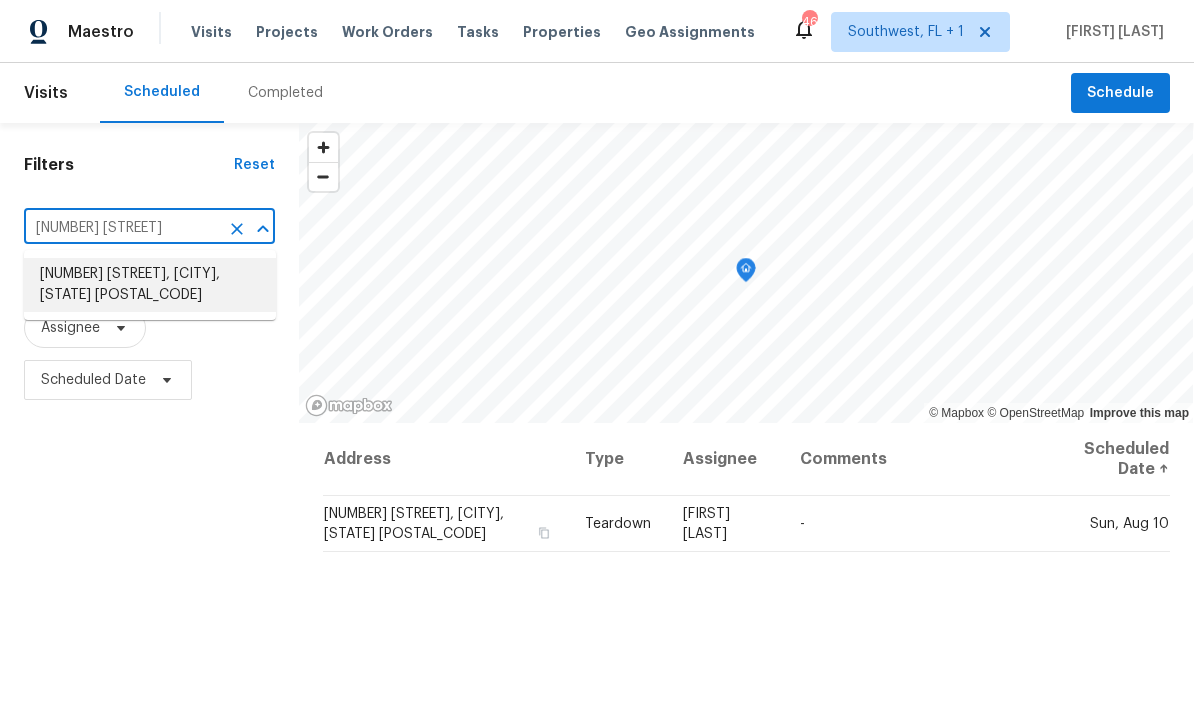 click on "3527 65th Avenue Cir E, Sarasota, FL 34243" at bounding box center [150, 285] 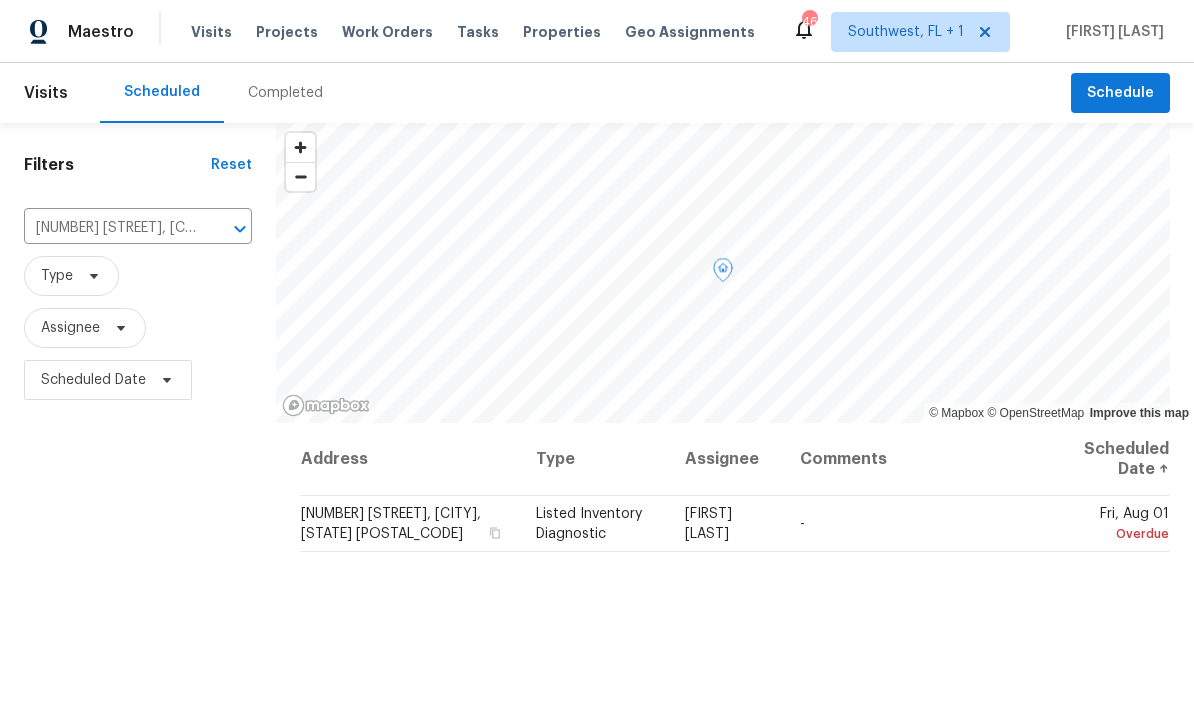 click 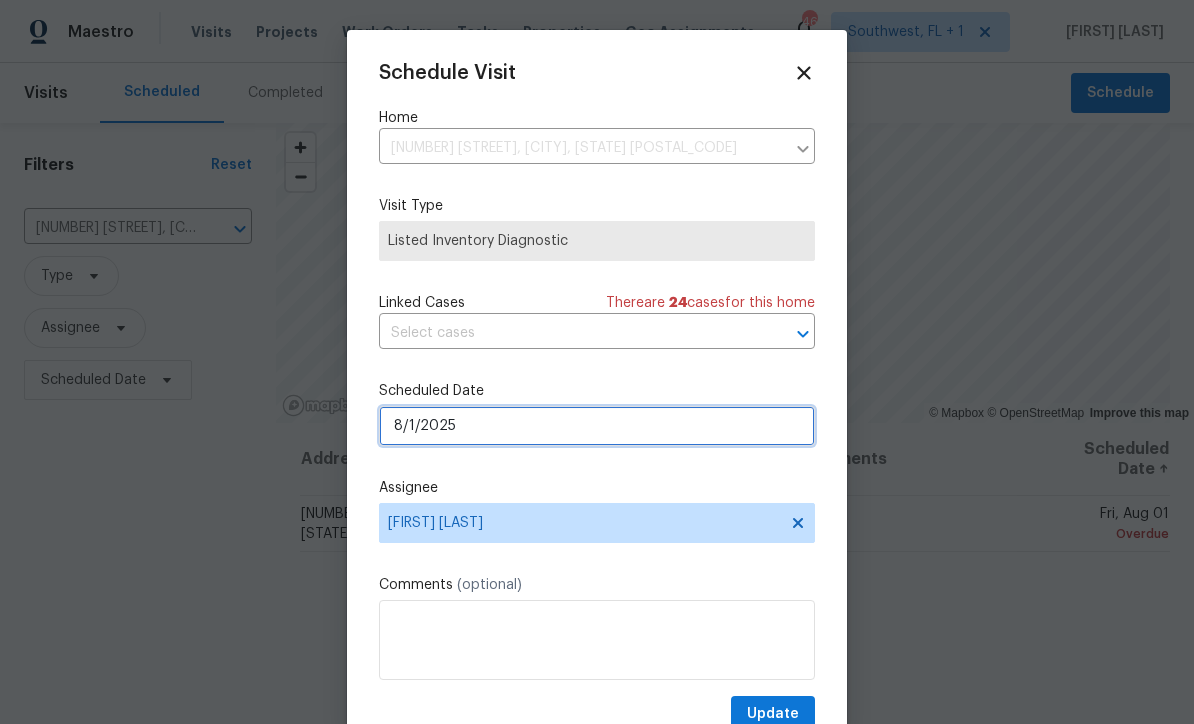click on "8/1/2025" at bounding box center (597, 426) 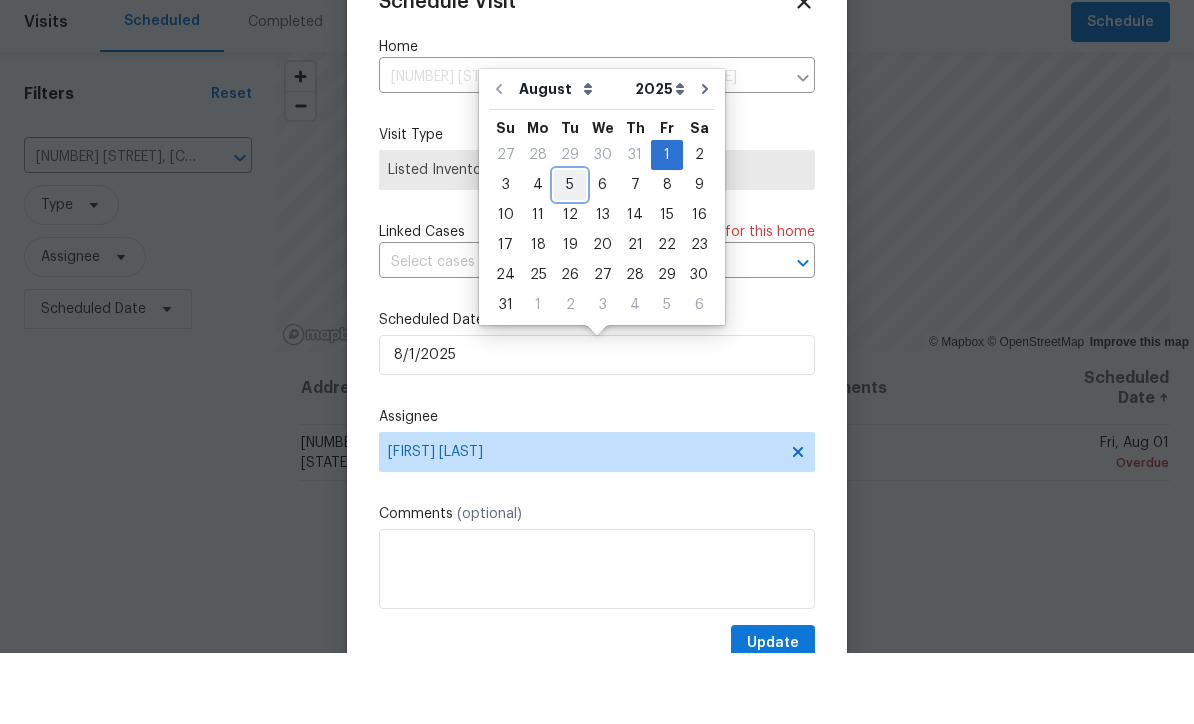 click on "5" at bounding box center (570, 256) 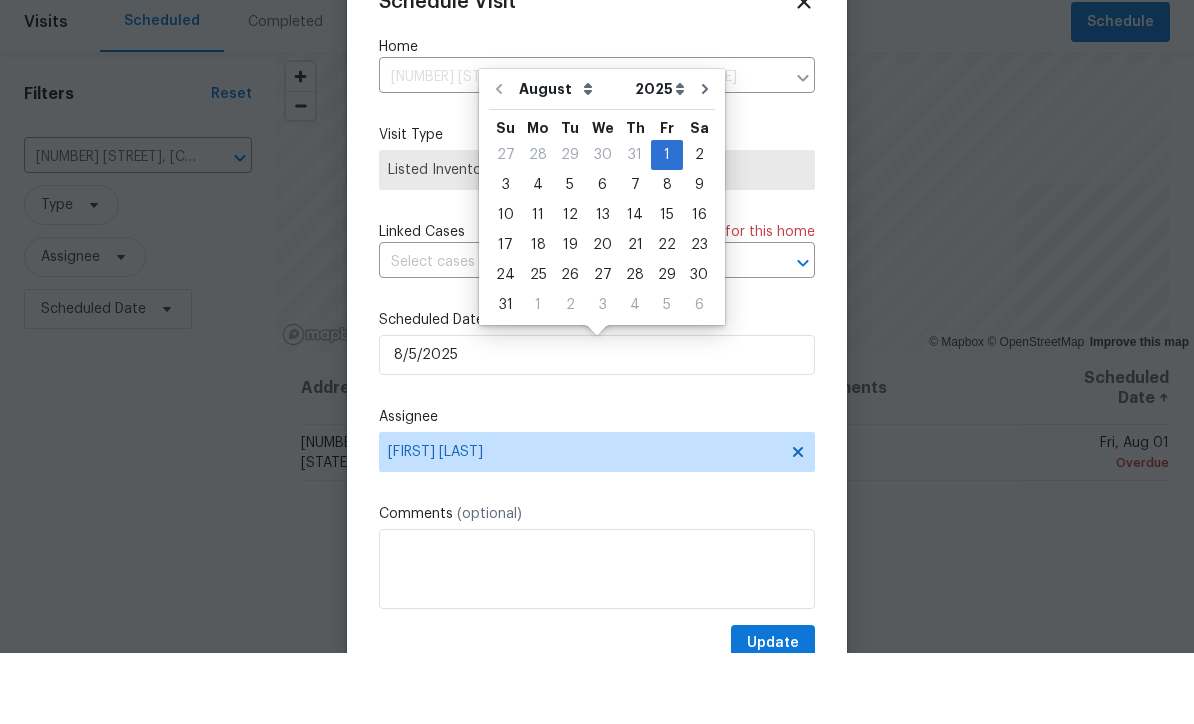 scroll, scrollTop: 66, scrollLeft: 0, axis: vertical 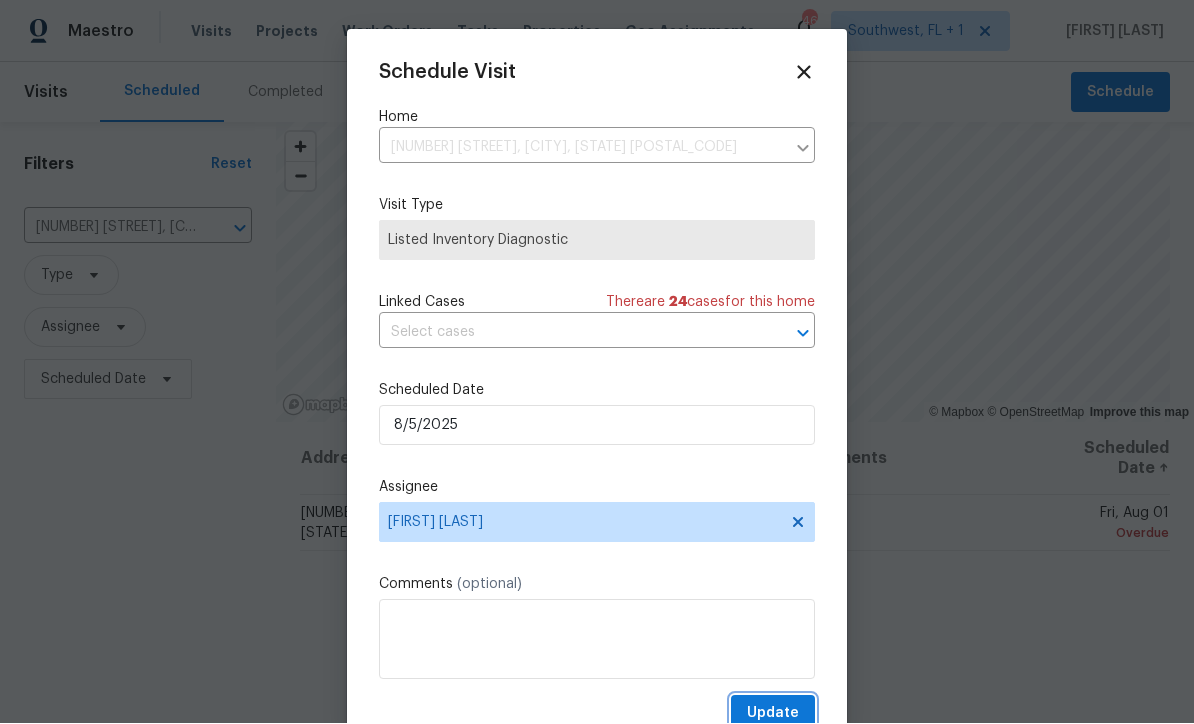 click on "Update" at bounding box center [773, 714] 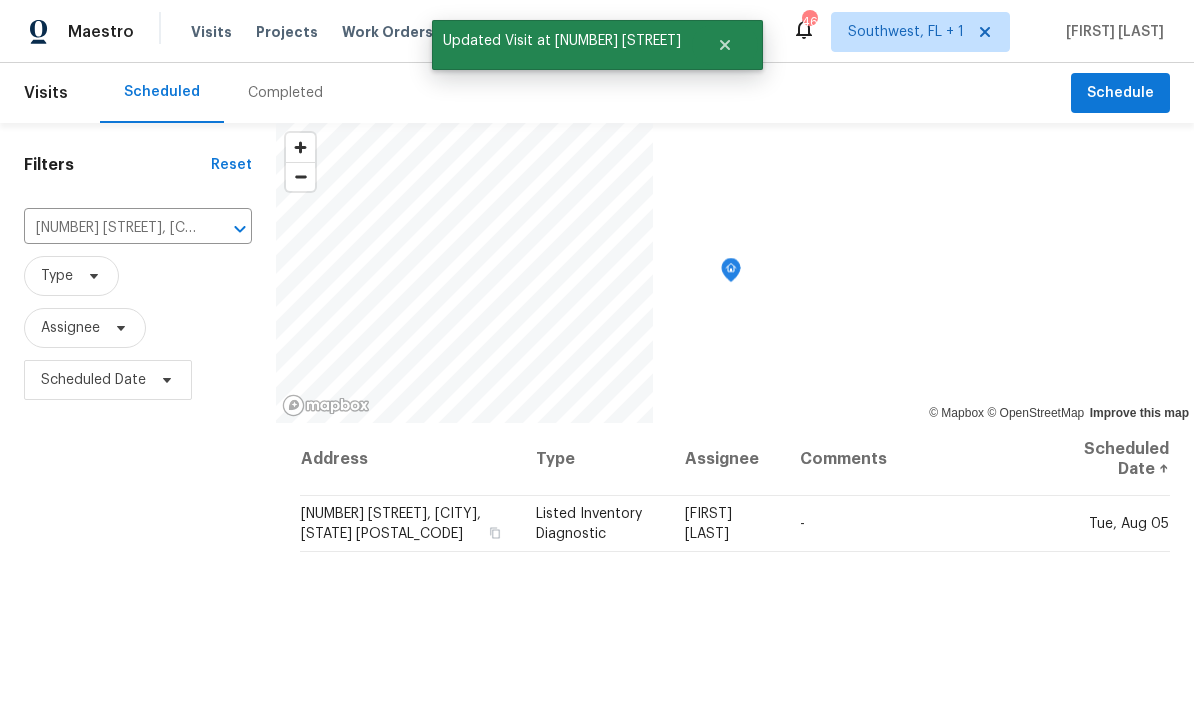 scroll, scrollTop: 0, scrollLeft: 0, axis: both 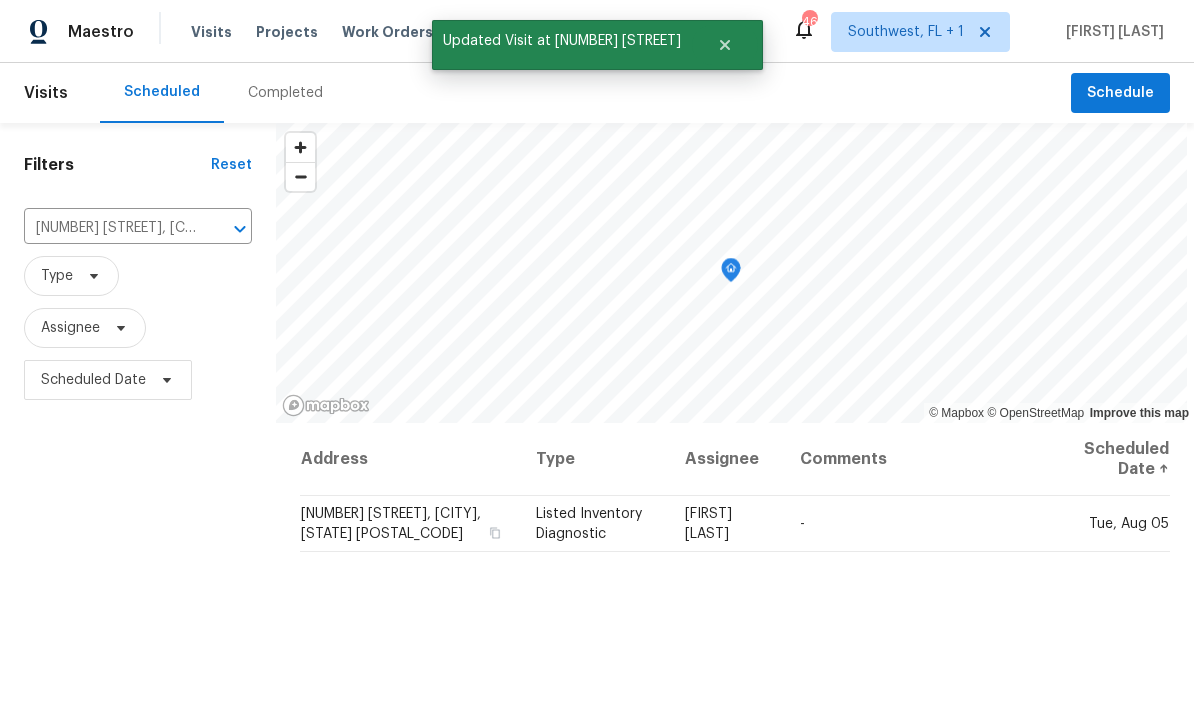 click on "3527 65th Avenue Cir E, Sarasota, FL 34243" at bounding box center [110, 228] 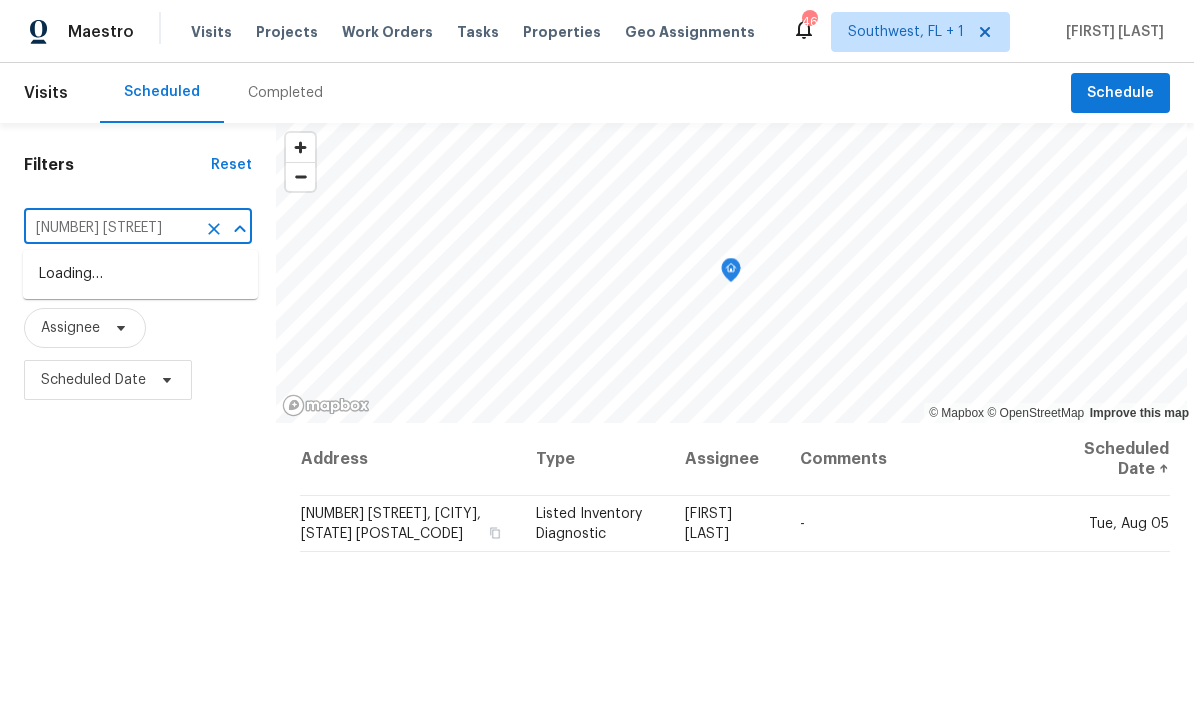 type on "1427 e ga" 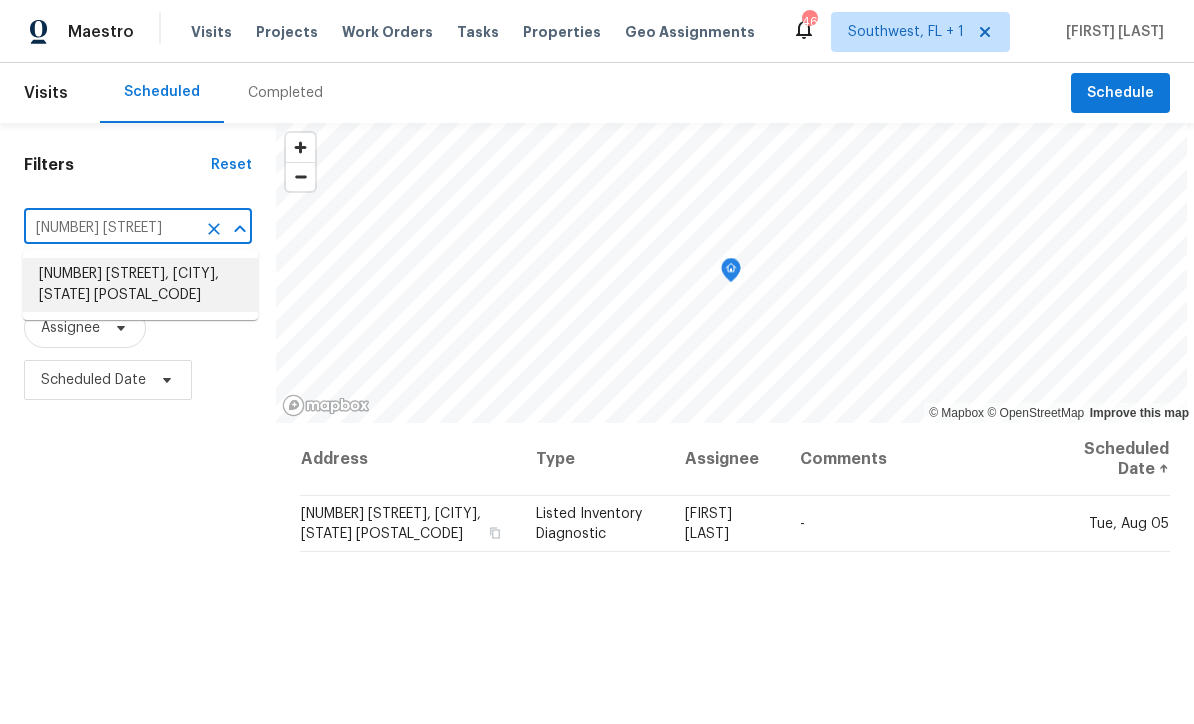 click on "1427 E Gate Dr, Venice, FL 34285" at bounding box center [140, 285] 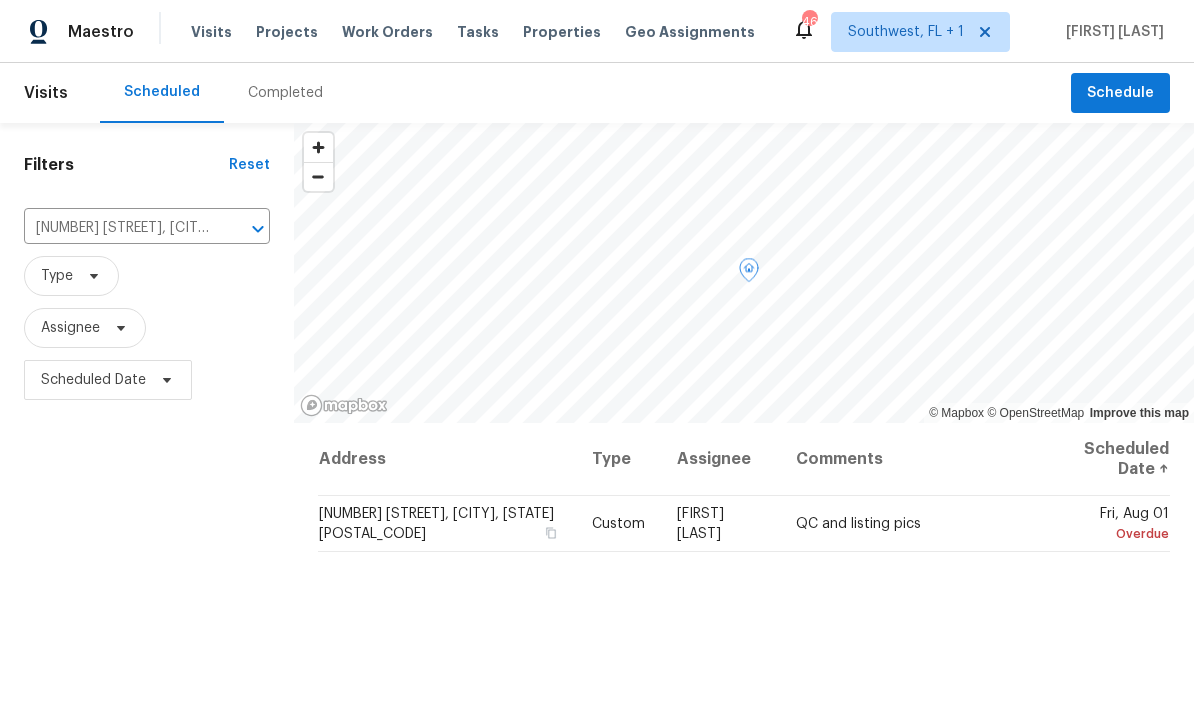 click 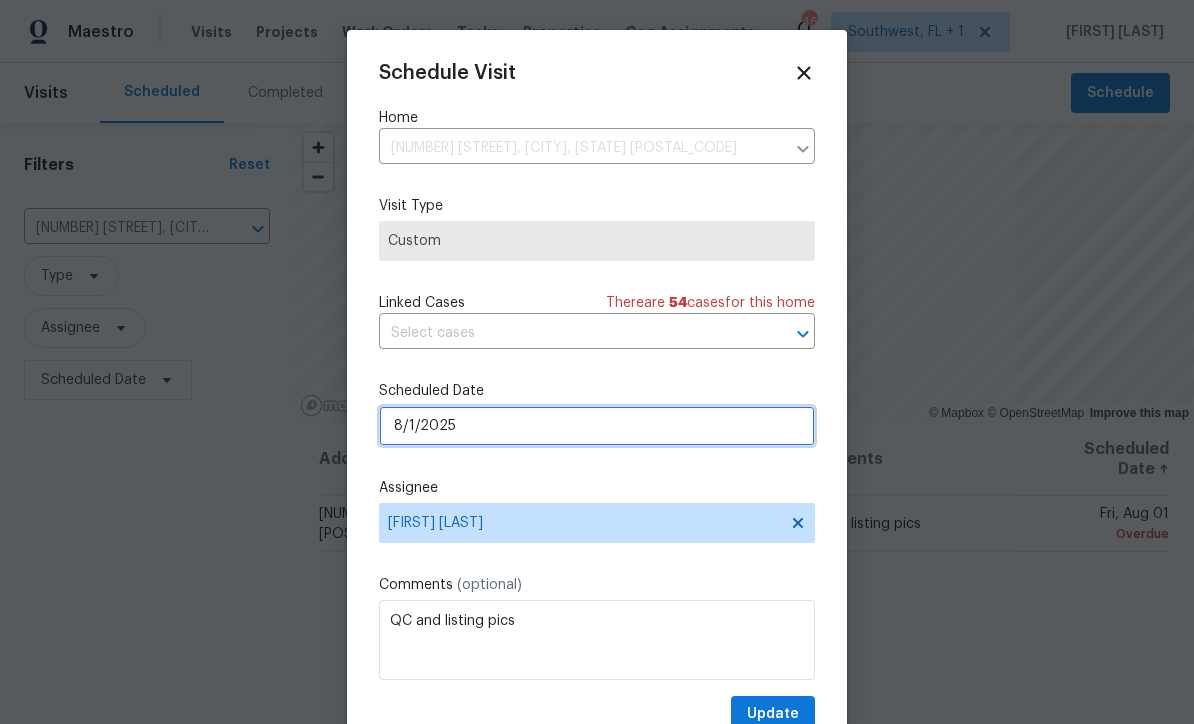 click on "8/1/2025" at bounding box center [597, 426] 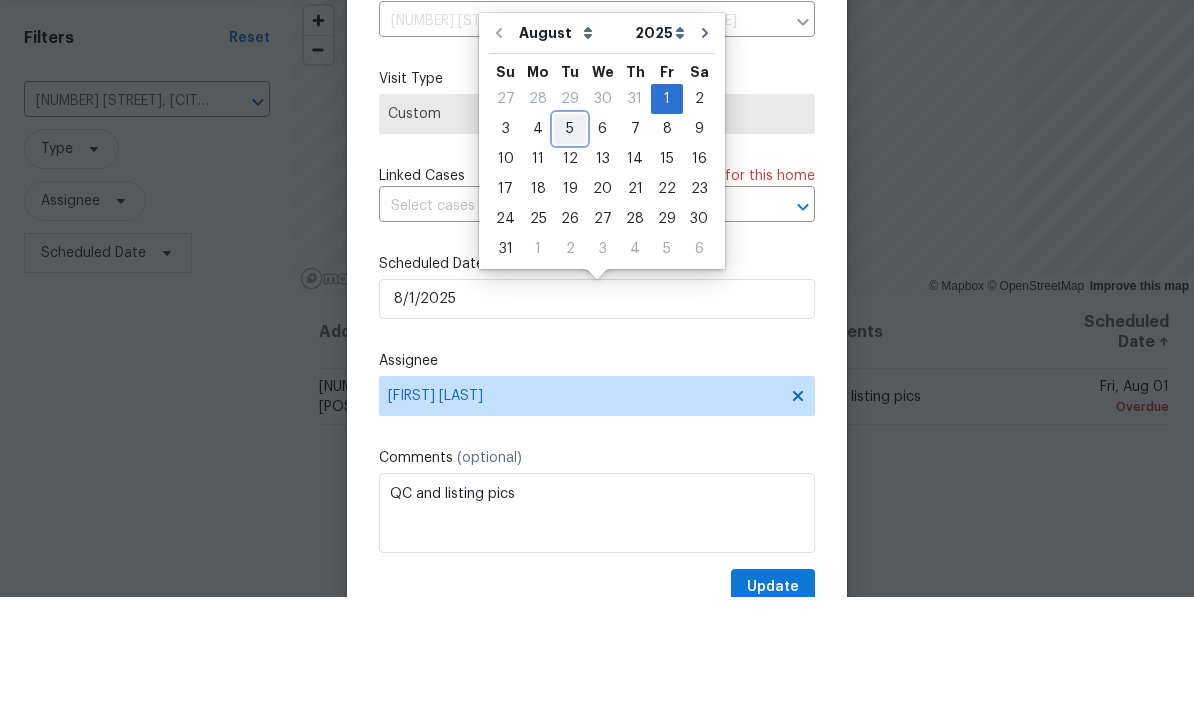 click on "5" at bounding box center (570, 256) 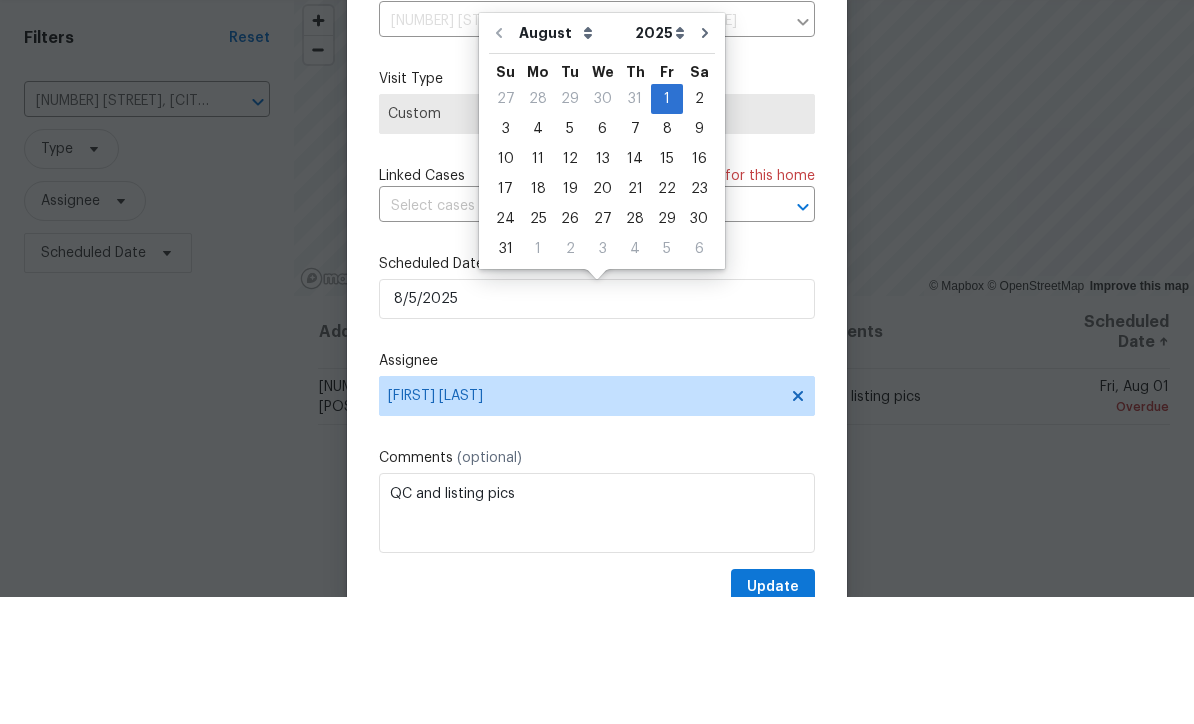 scroll, scrollTop: 66, scrollLeft: 0, axis: vertical 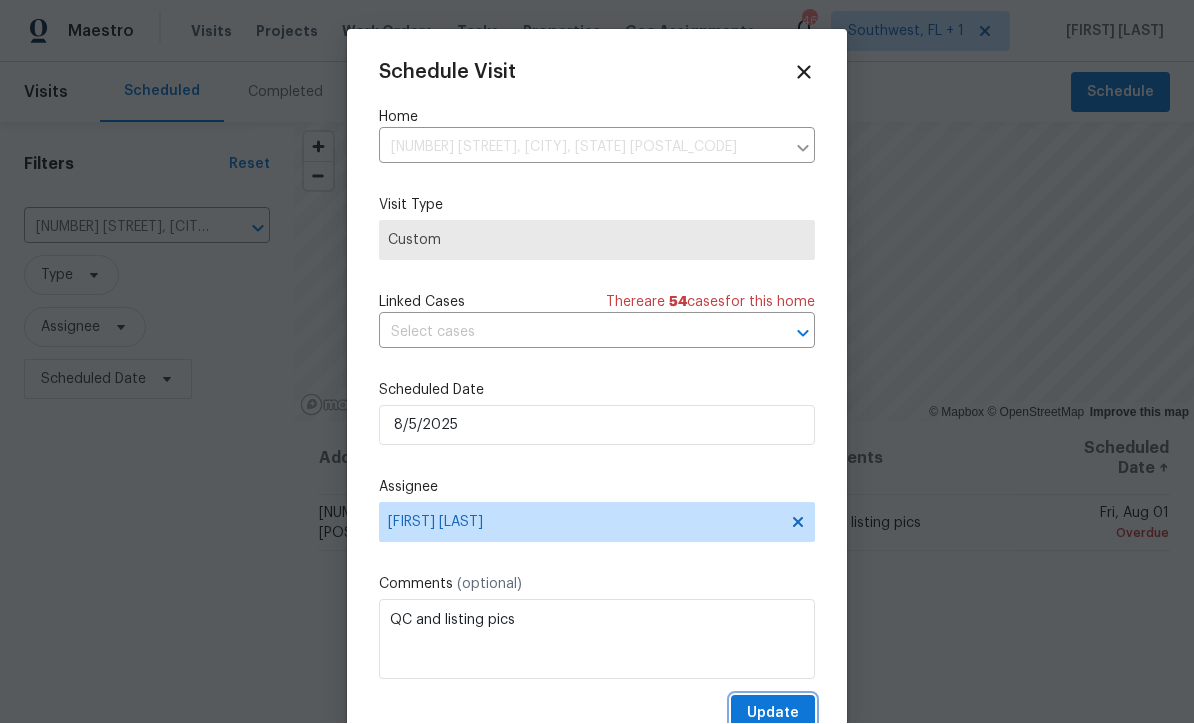 click on "Update" at bounding box center (773, 714) 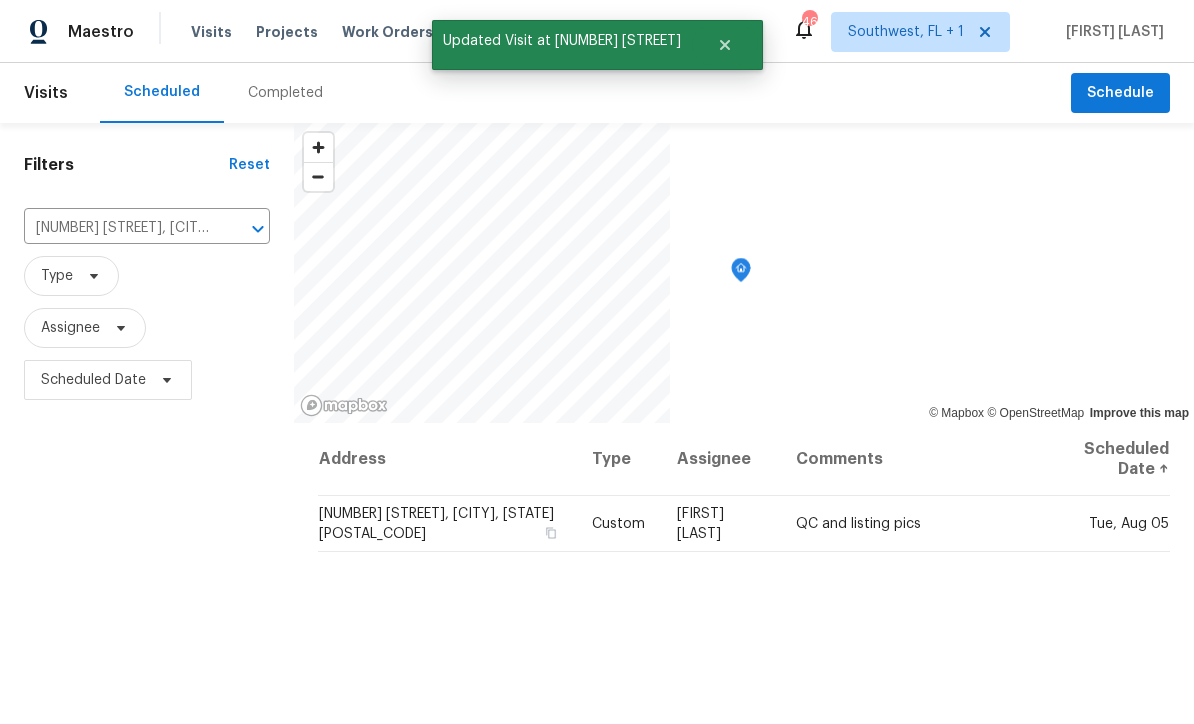 scroll, scrollTop: 0, scrollLeft: 0, axis: both 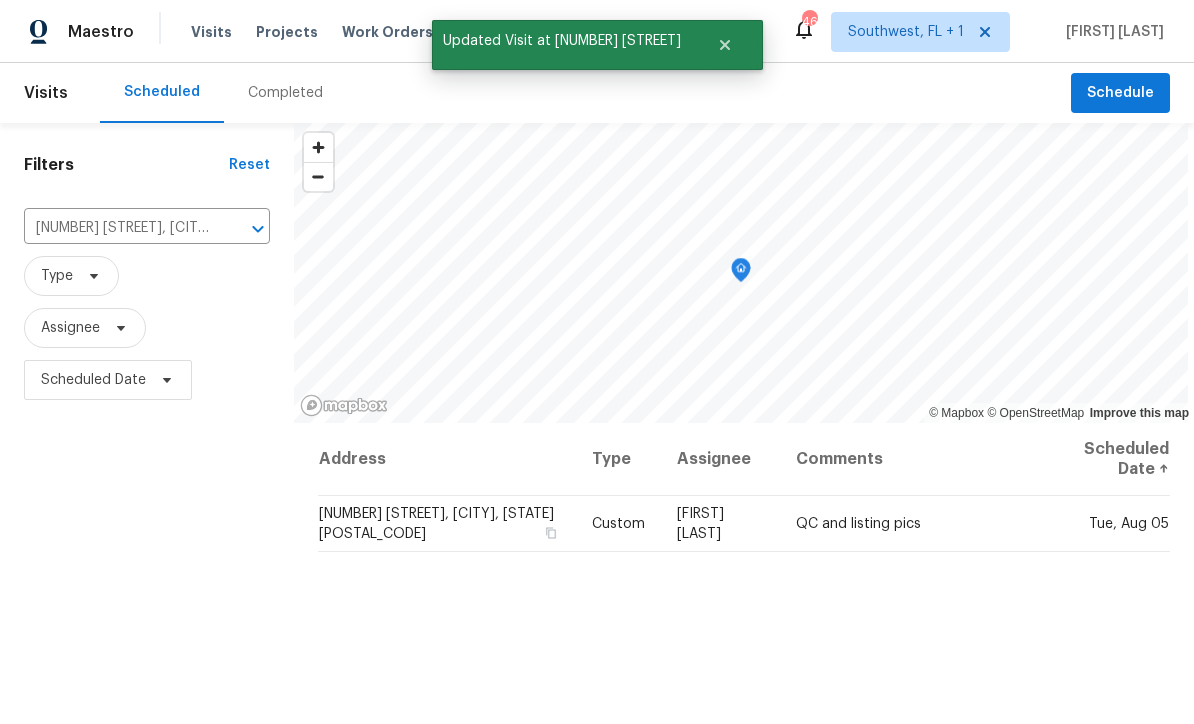 click on "1427 E Gate Dr, Venice, FL 34285" at bounding box center [119, 228] 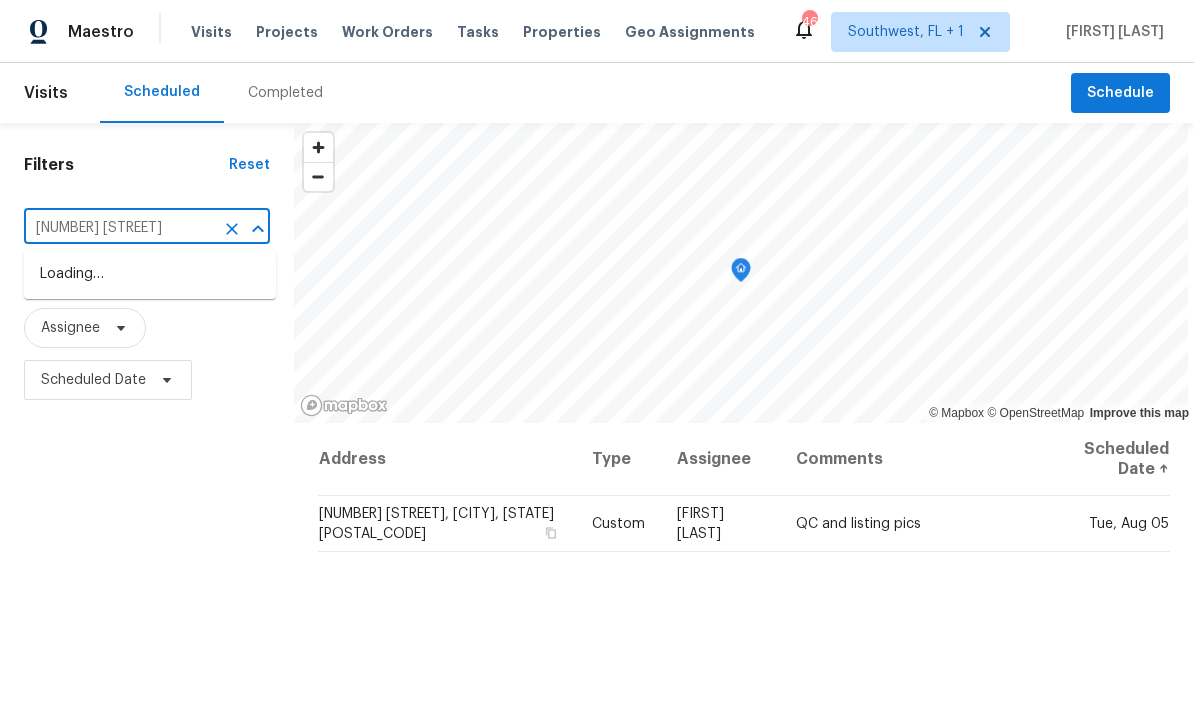 type on "10216 wood" 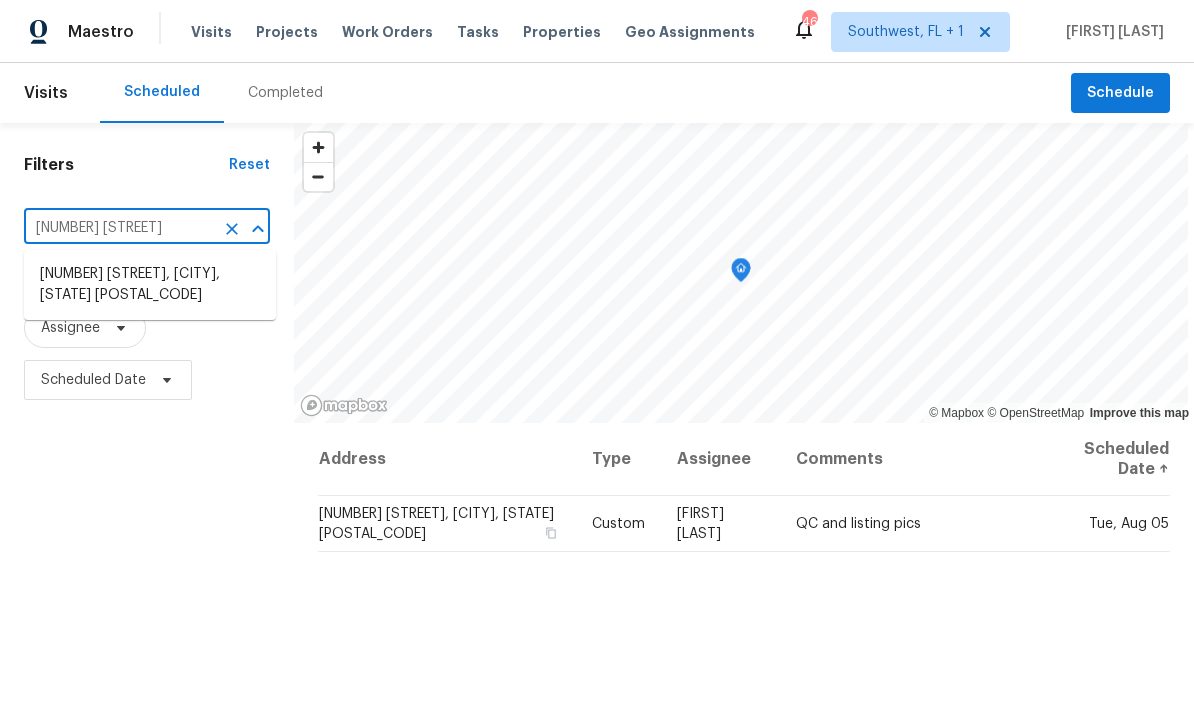 click on "10216 Woodborne Pl, Bradenton, FL 34202" at bounding box center (150, 285) 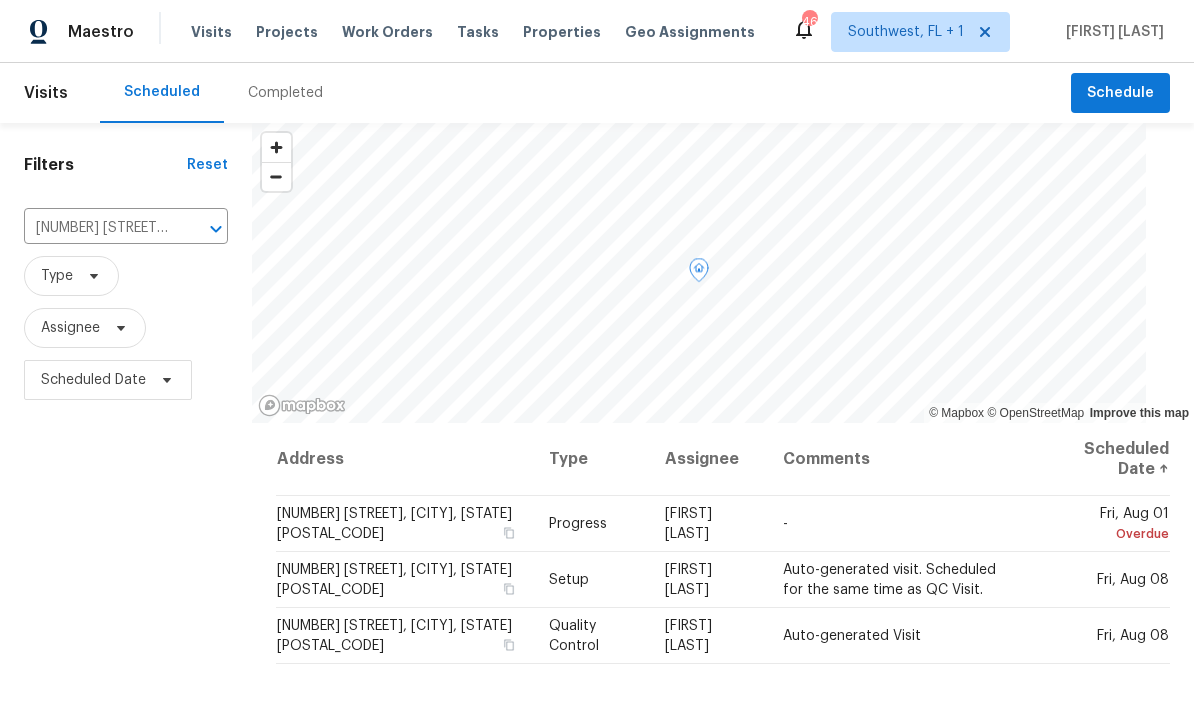 click 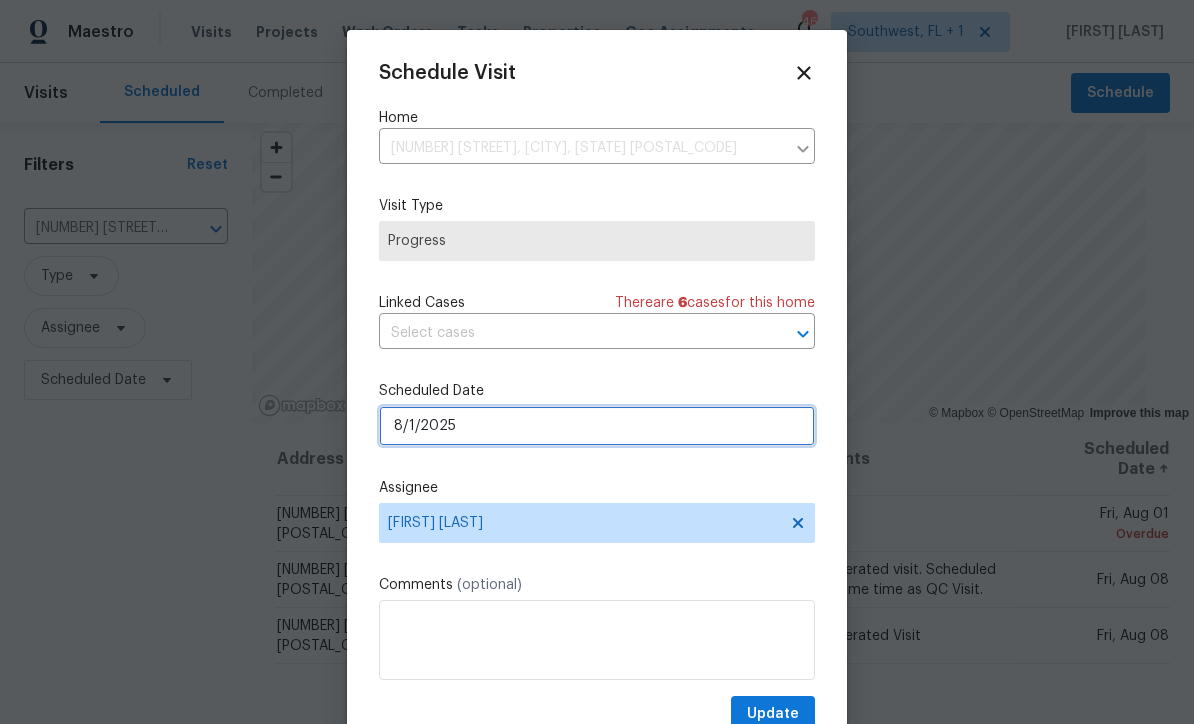 click on "8/1/2025" at bounding box center (597, 426) 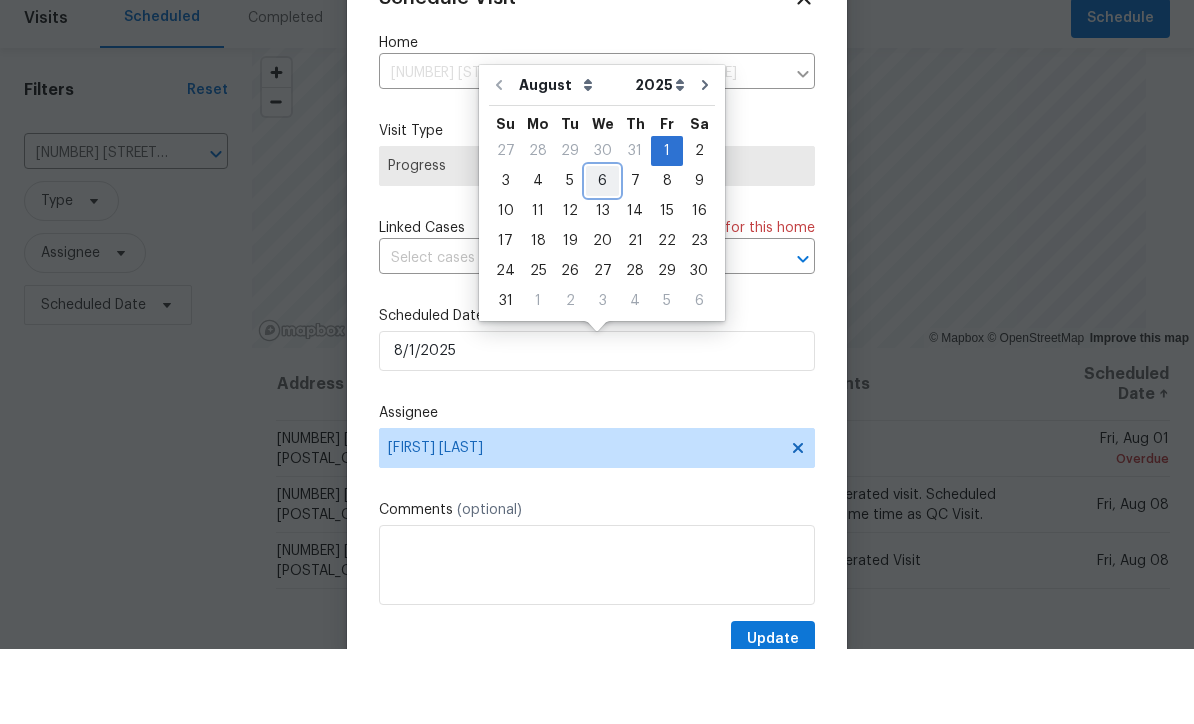 click on "6" at bounding box center [602, 256] 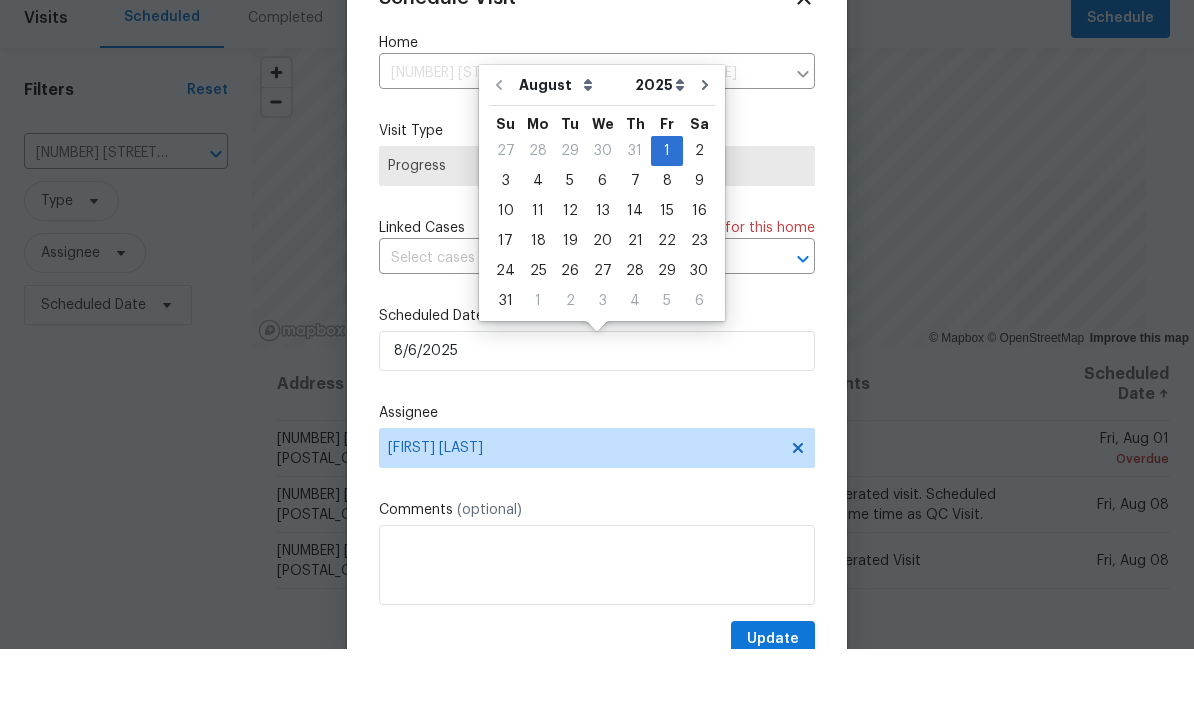 scroll, scrollTop: 66, scrollLeft: 0, axis: vertical 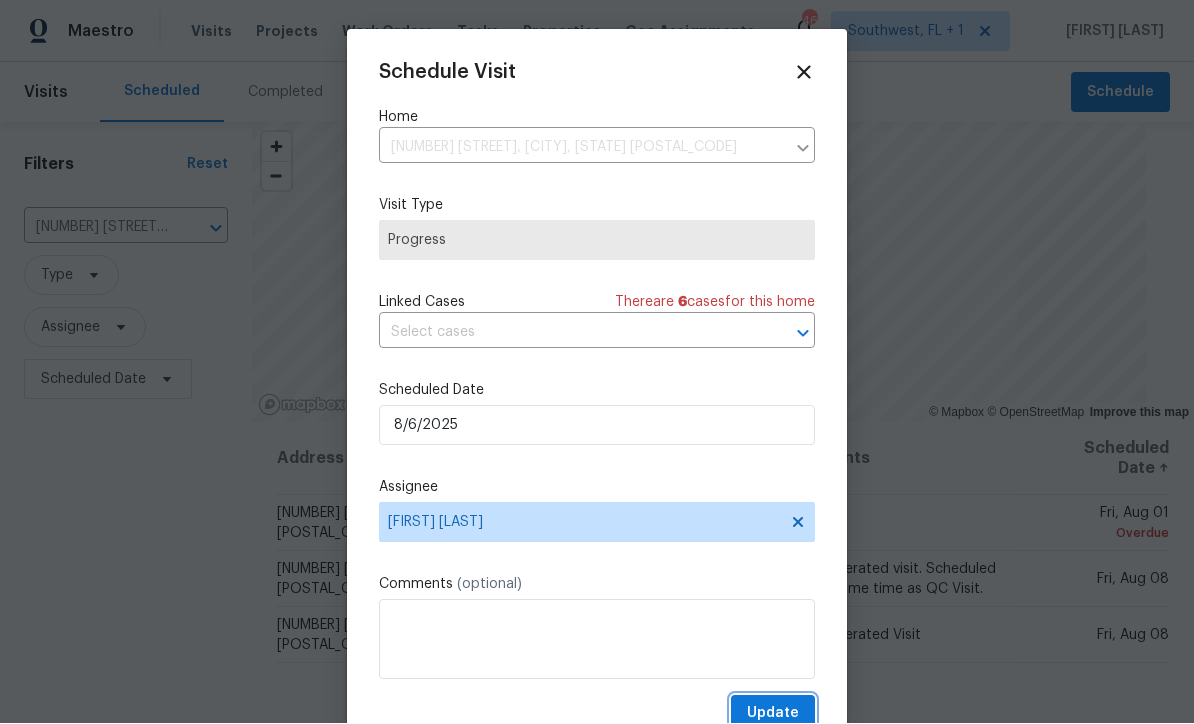 click on "Update" at bounding box center [773, 714] 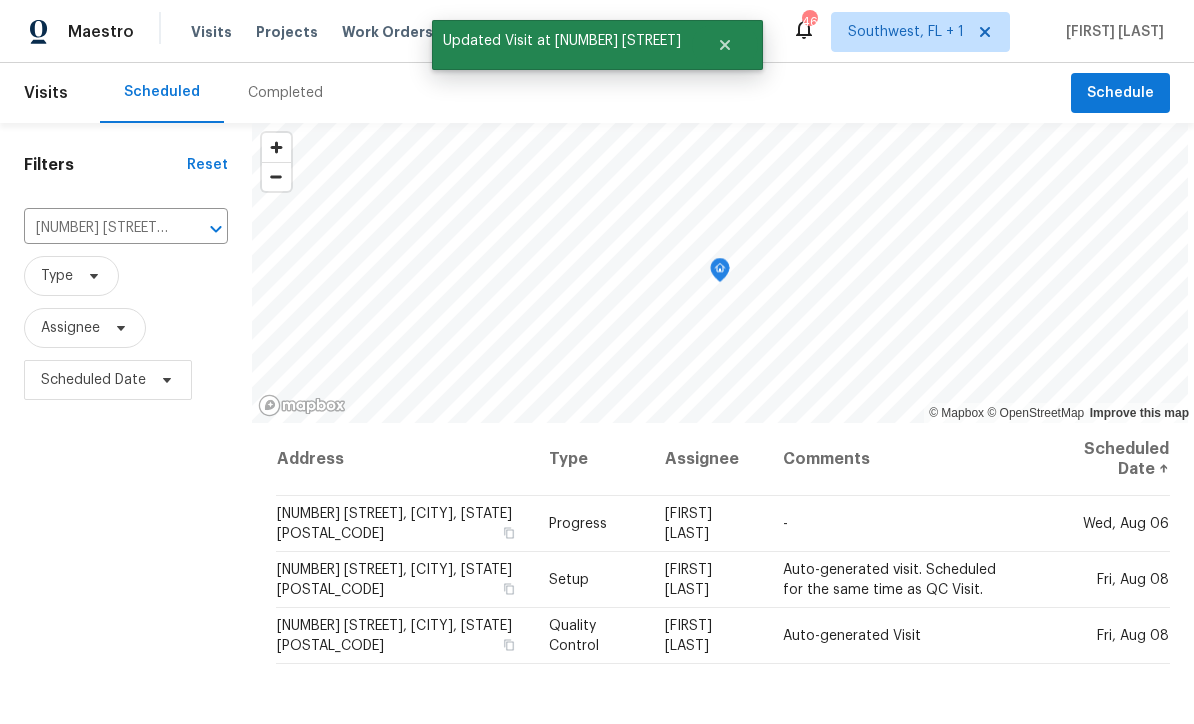 scroll, scrollTop: 0, scrollLeft: 0, axis: both 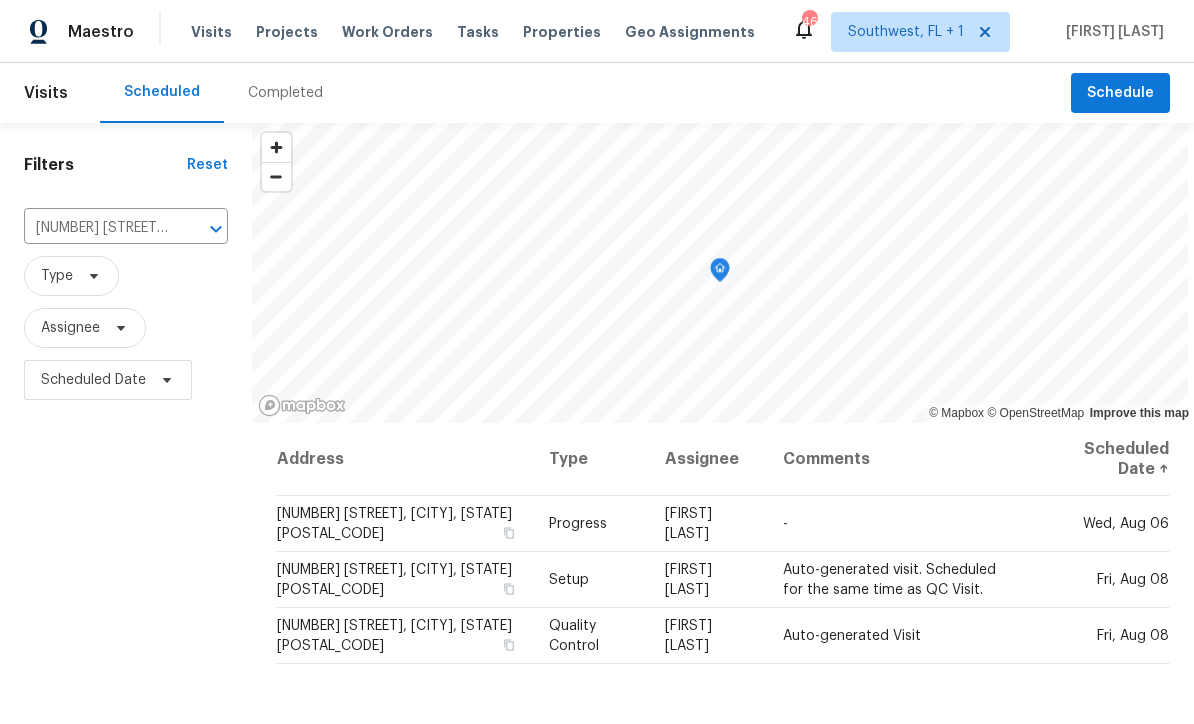 click on "10216 Woodborne Pl, Bradenton, FL 34202" at bounding box center [98, 228] 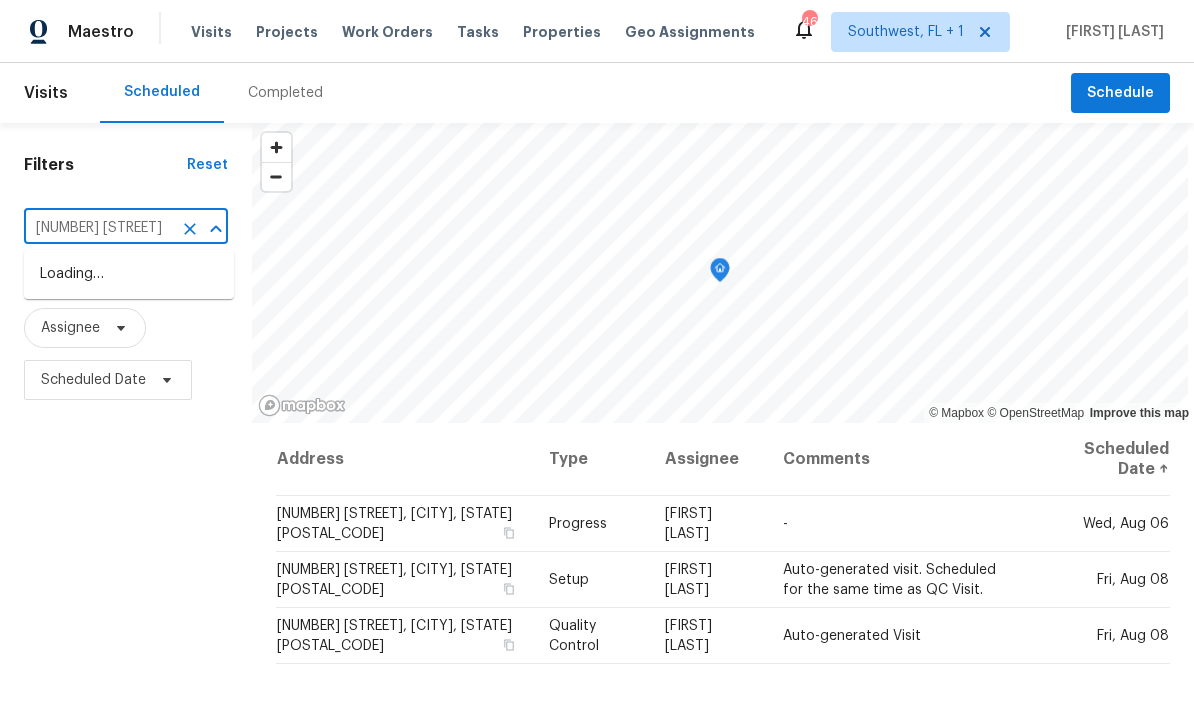 type on "1181 burgo" 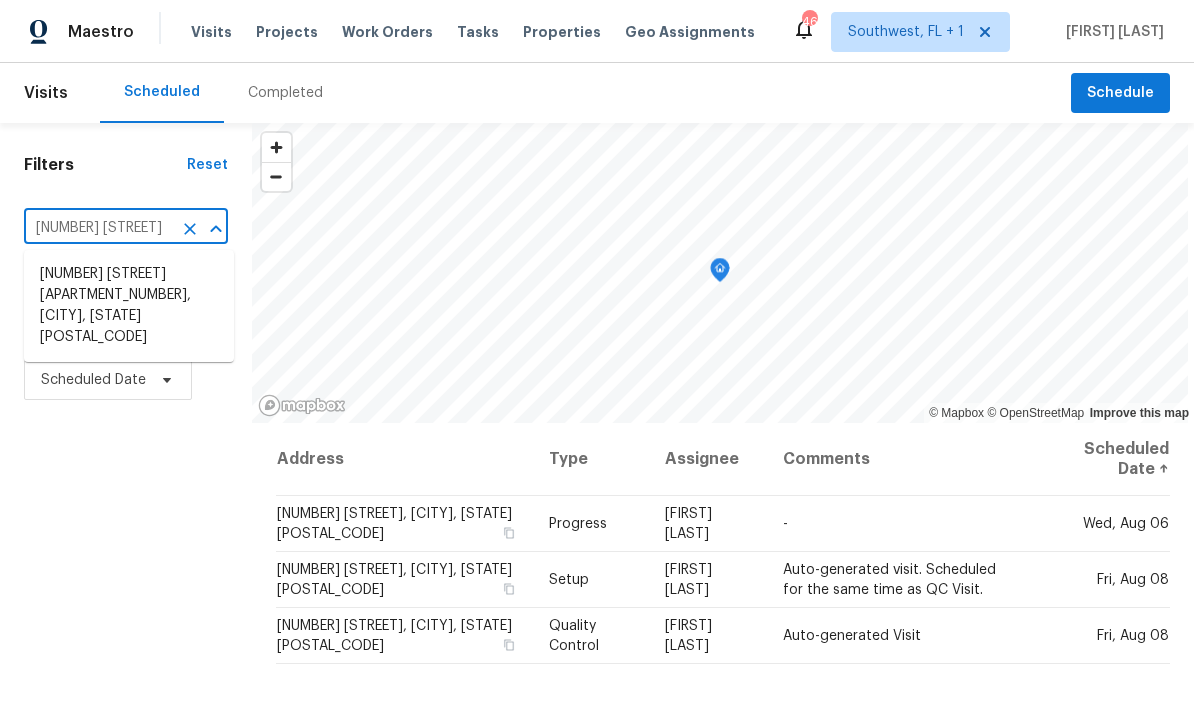 click on "1181 Burgos Dr # 406, Sarasota, FL 34238" at bounding box center [129, 306] 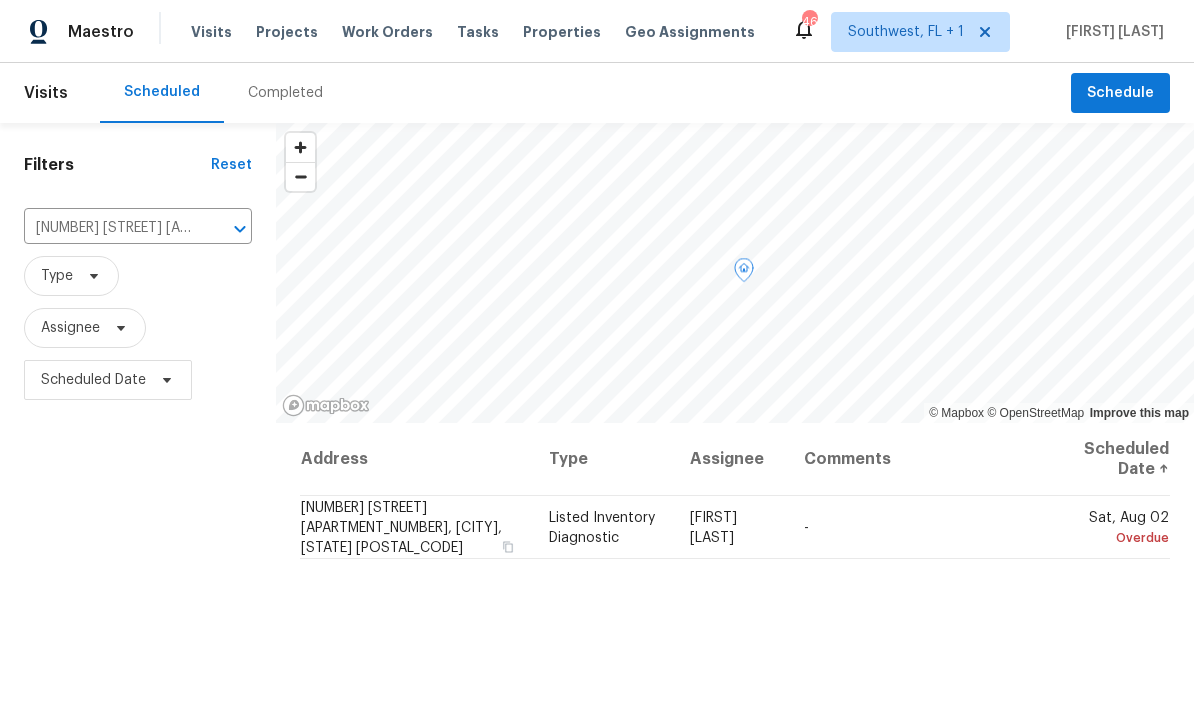 click 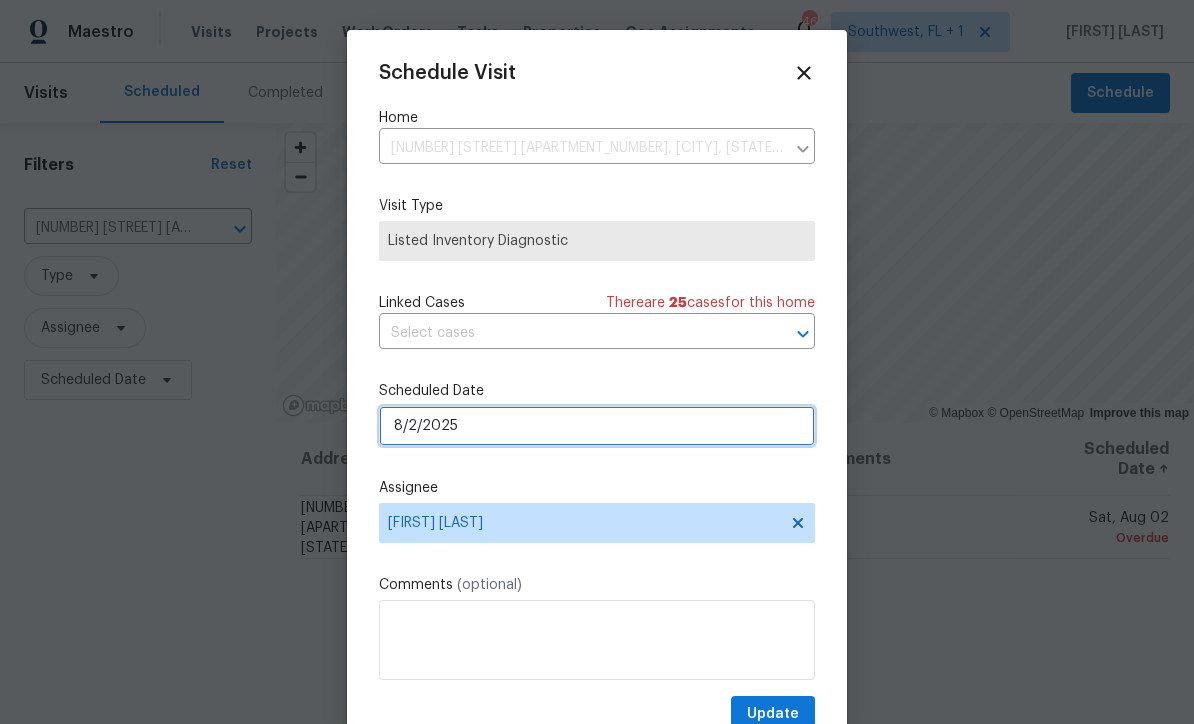 click on "8/2/2025" at bounding box center (597, 426) 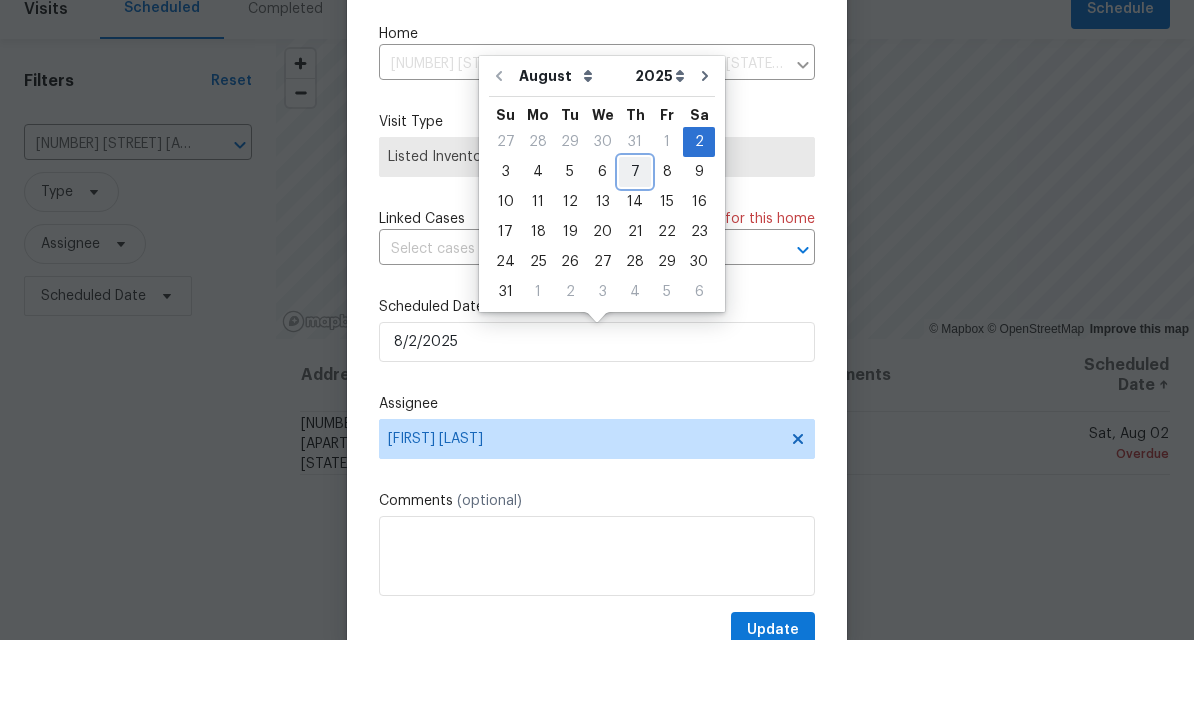 click on "7" at bounding box center (635, 256) 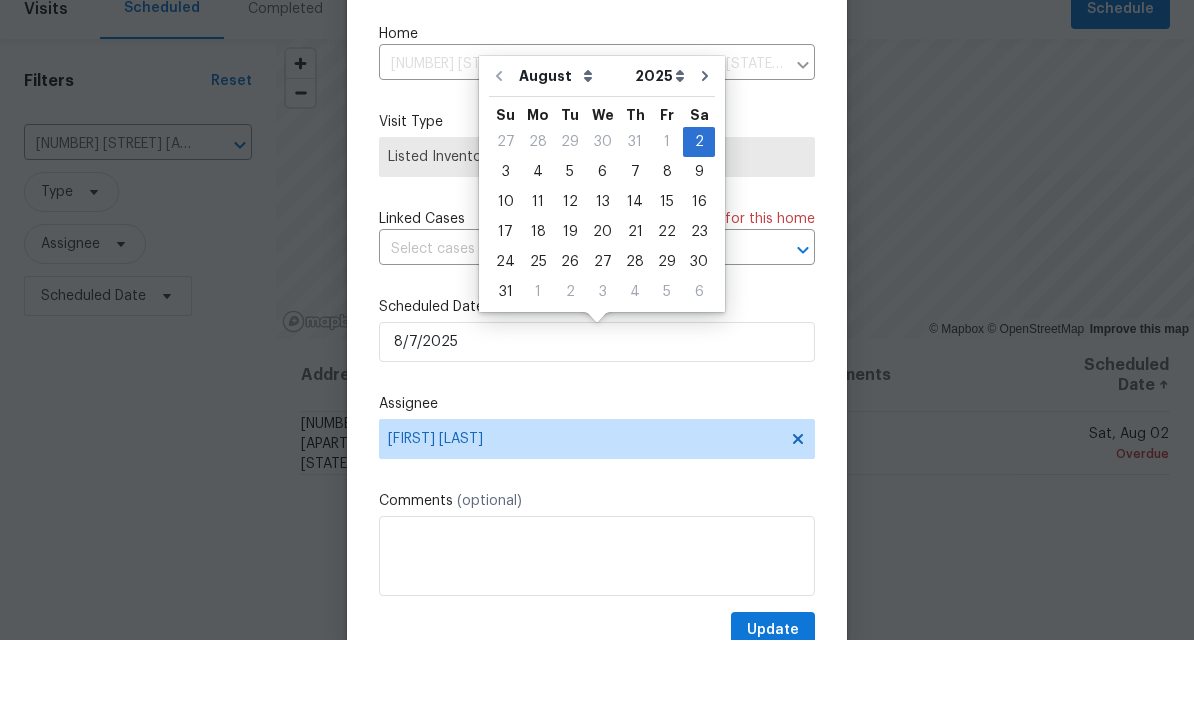 scroll, scrollTop: 66, scrollLeft: 0, axis: vertical 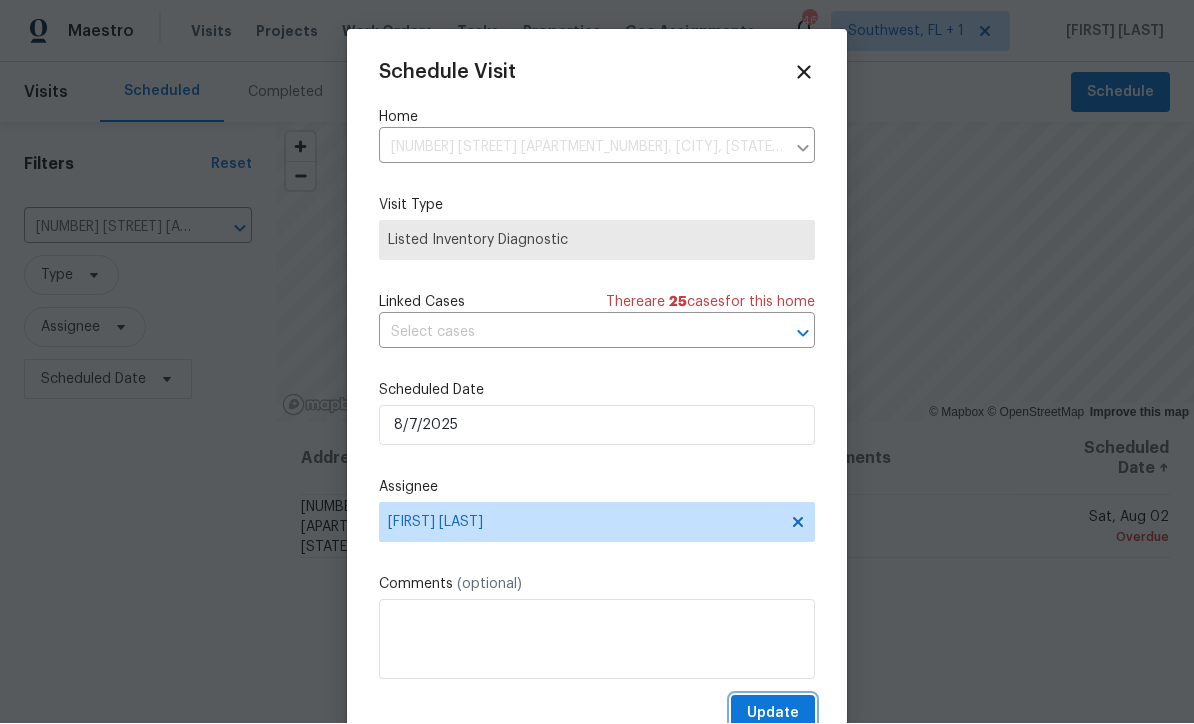 click on "Update" at bounding box center (773, 714) 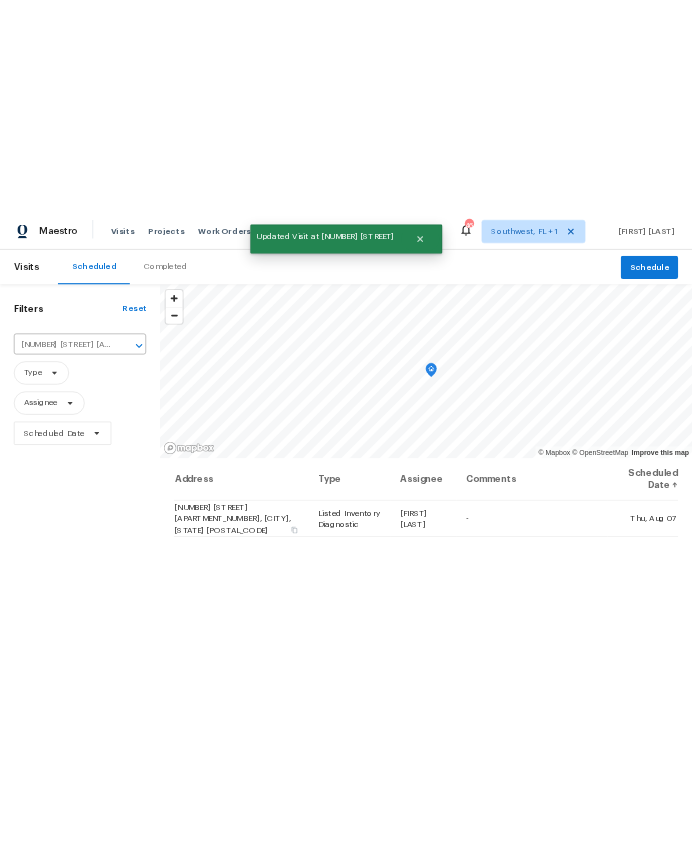 scroll, scrollTop: 0, scrollLeft: 0, axis: both 